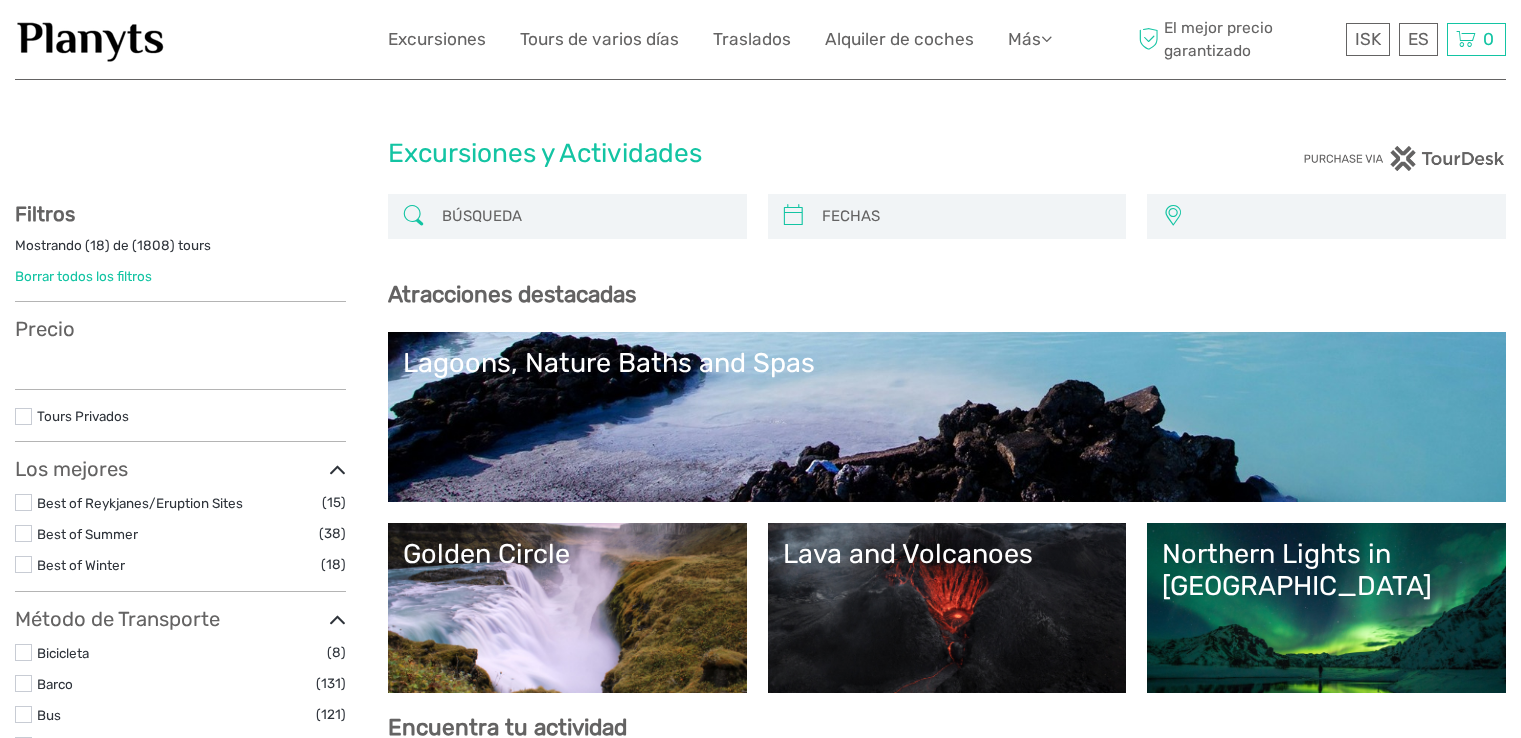scroll, scrollTop: 0, scrollLeft: 0, axis: both 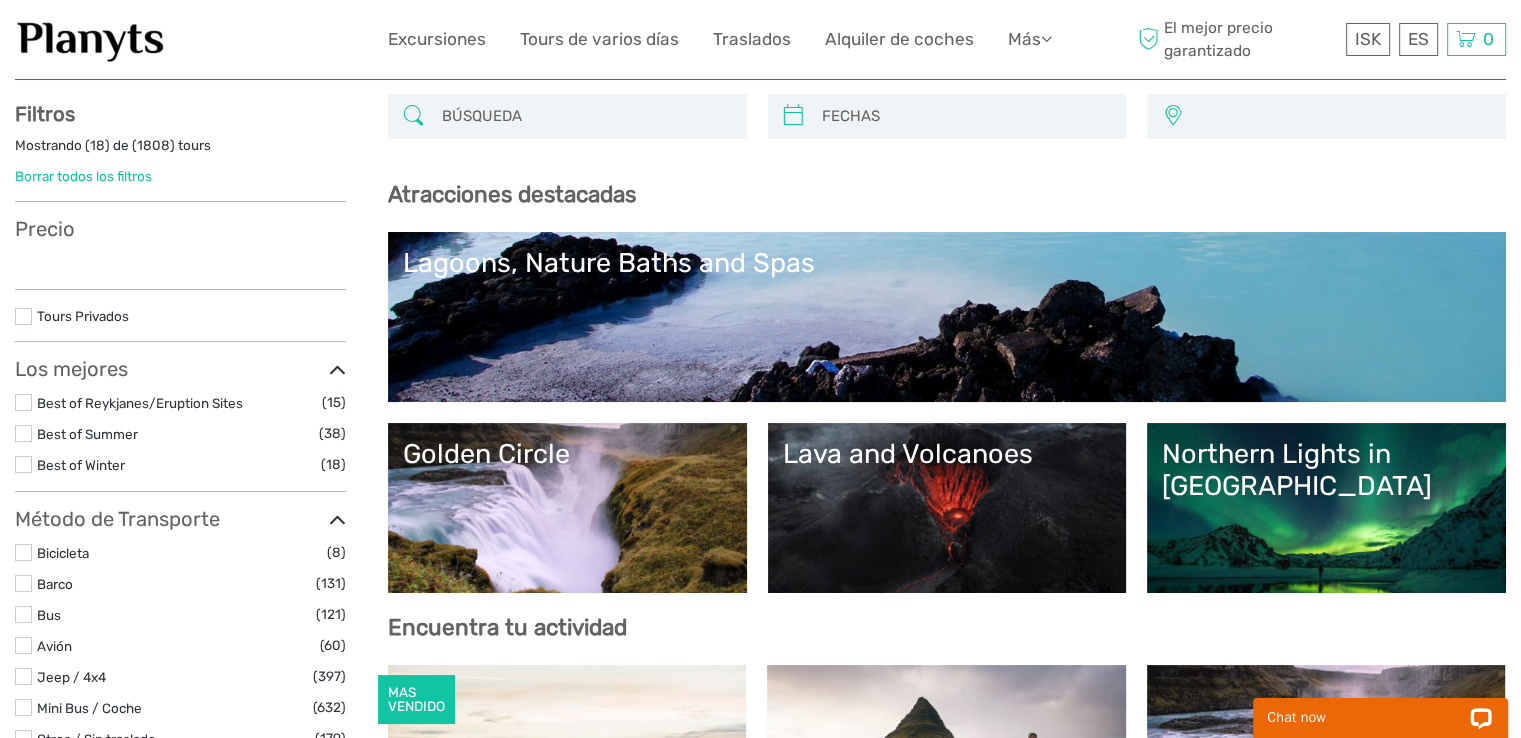 select 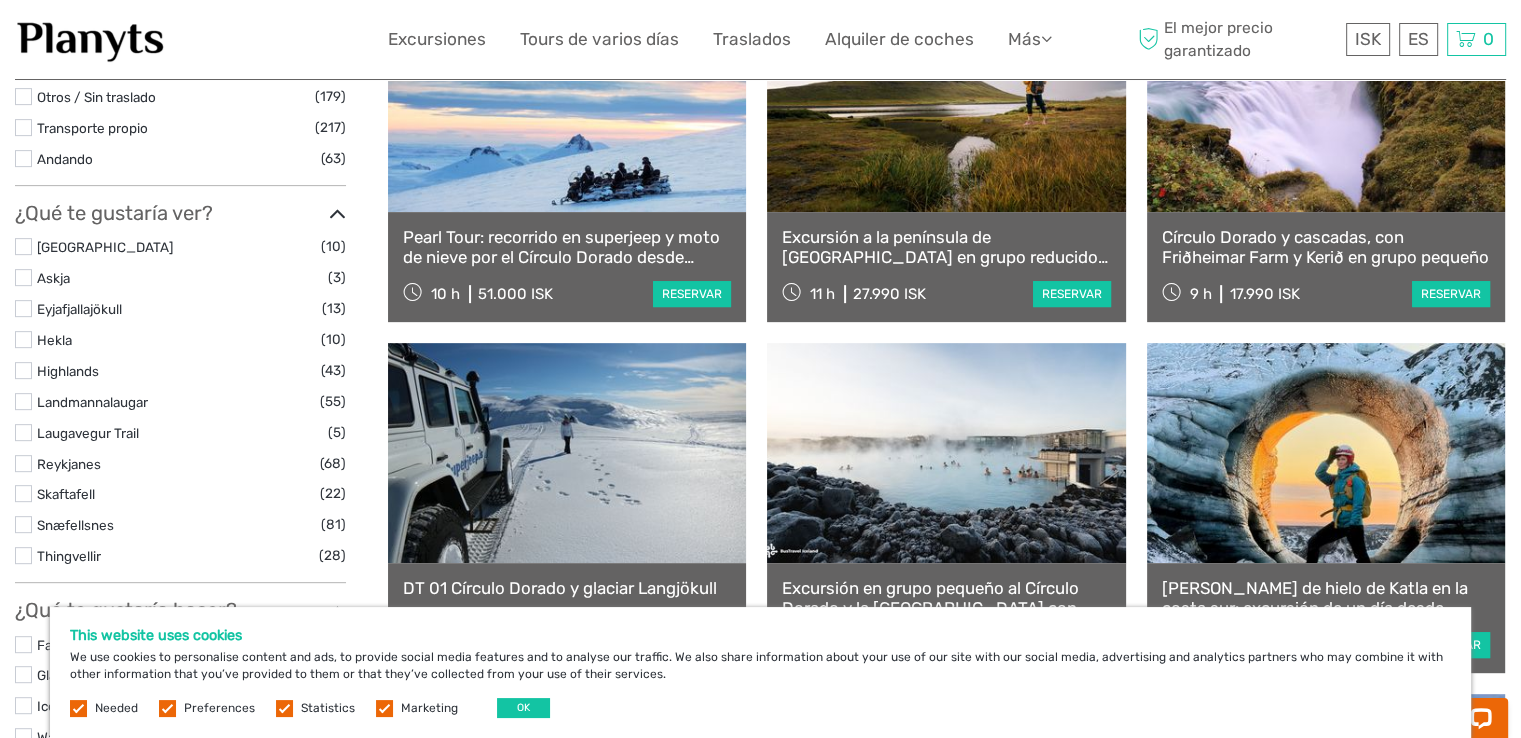 scroll, scrollTop: 900, scrollLeft: 0, axis: vertical 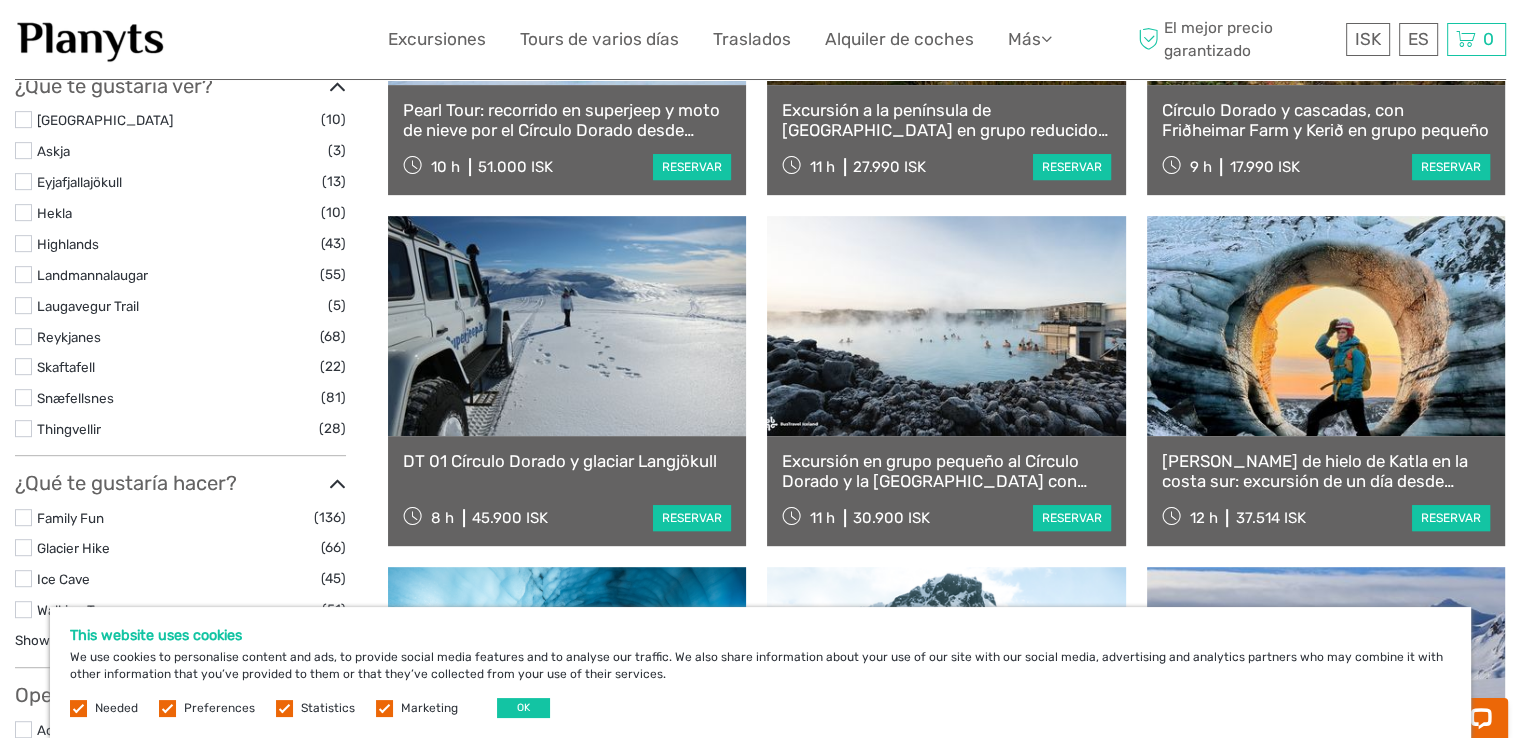 click at bounding box center [1326, 326] 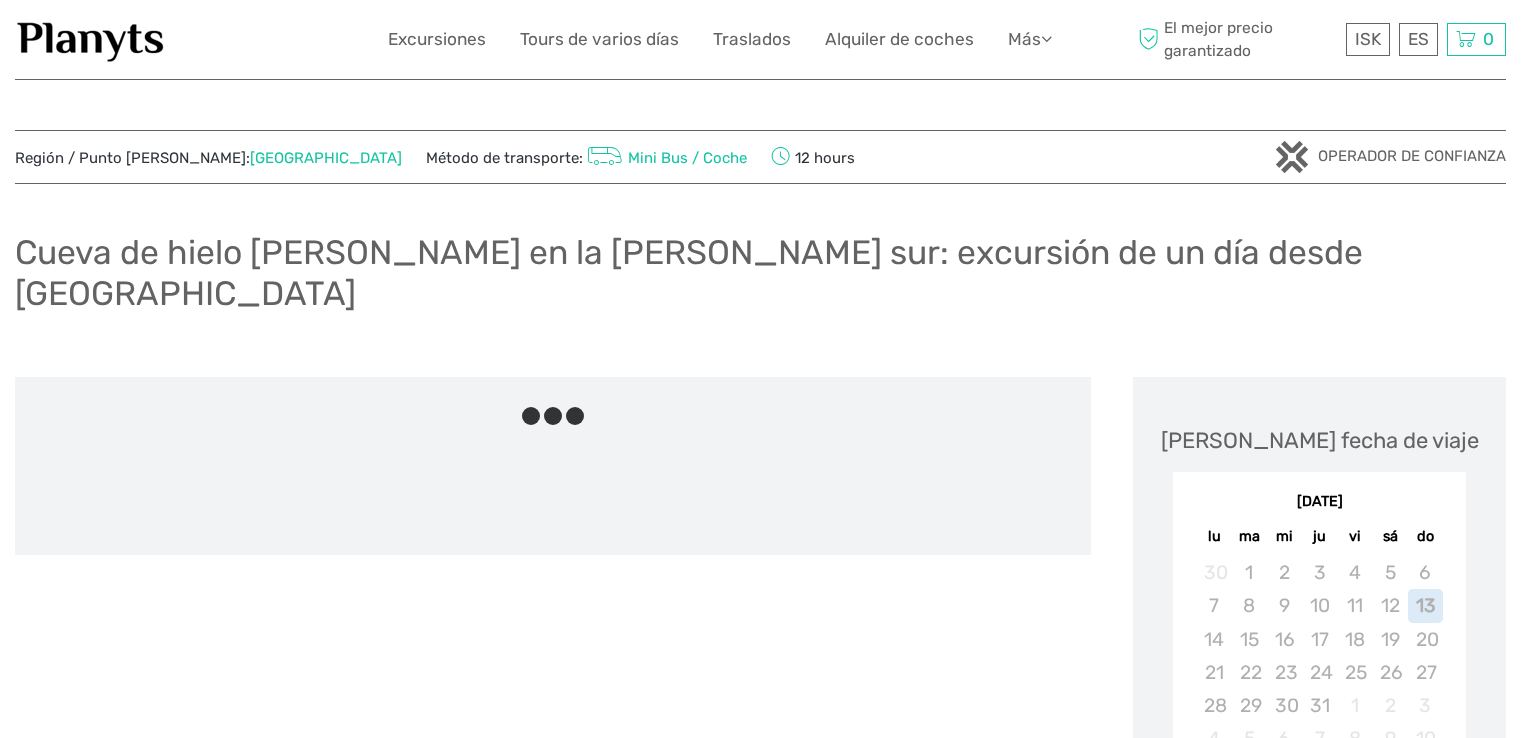 scroll, scrollTop: 0, scrollLeft: 0, axis: both 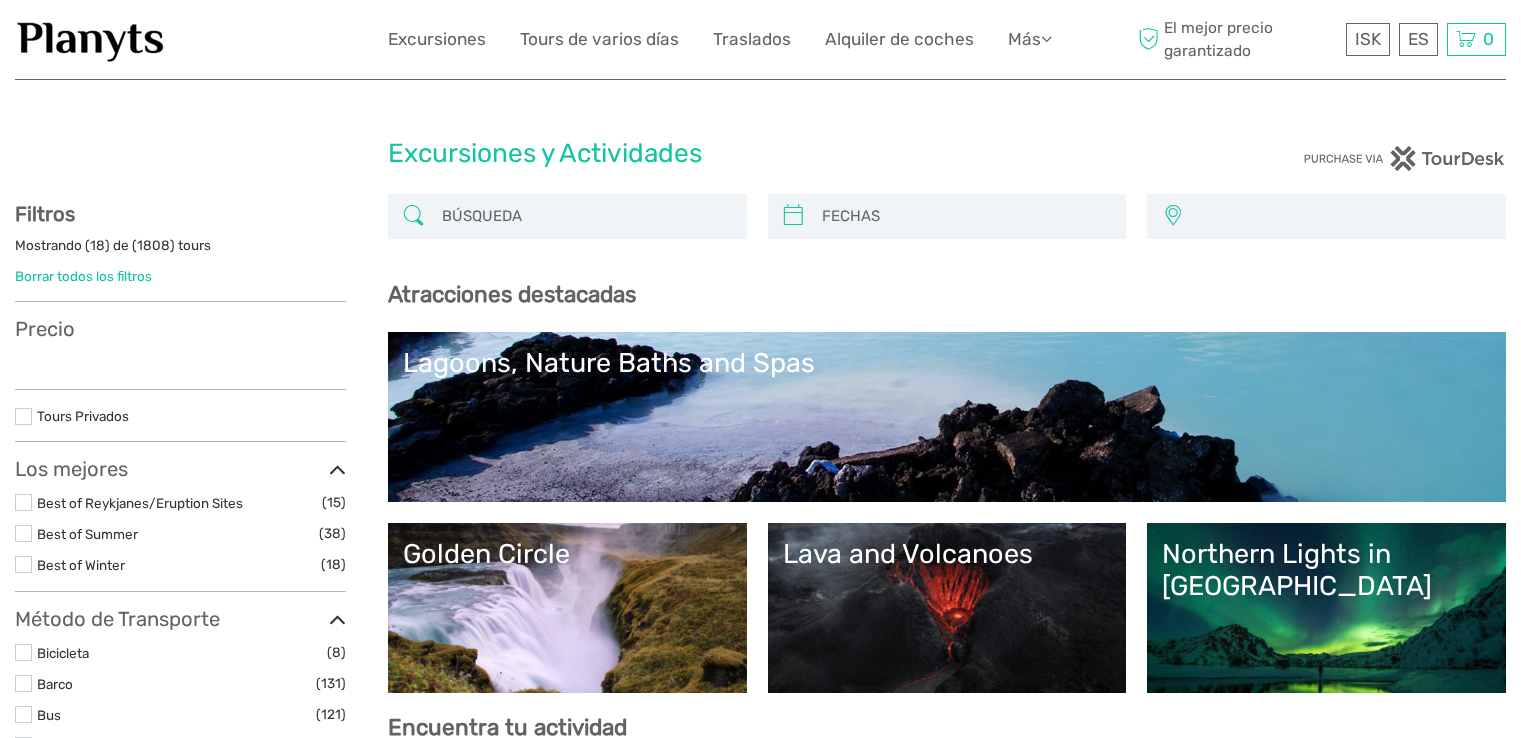 select 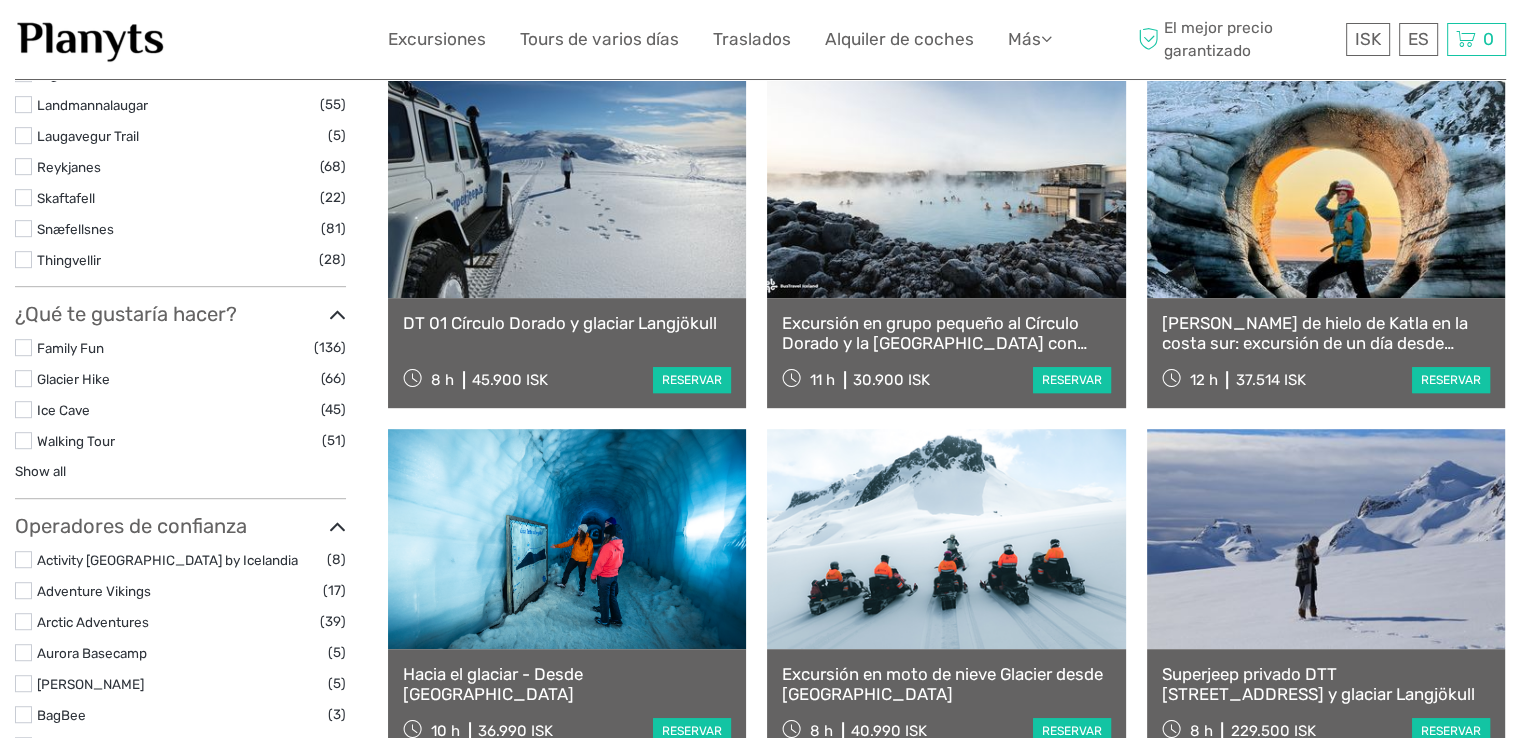 scroll, scrollTop: 1100, scrollLeft: 0, axis: vertical 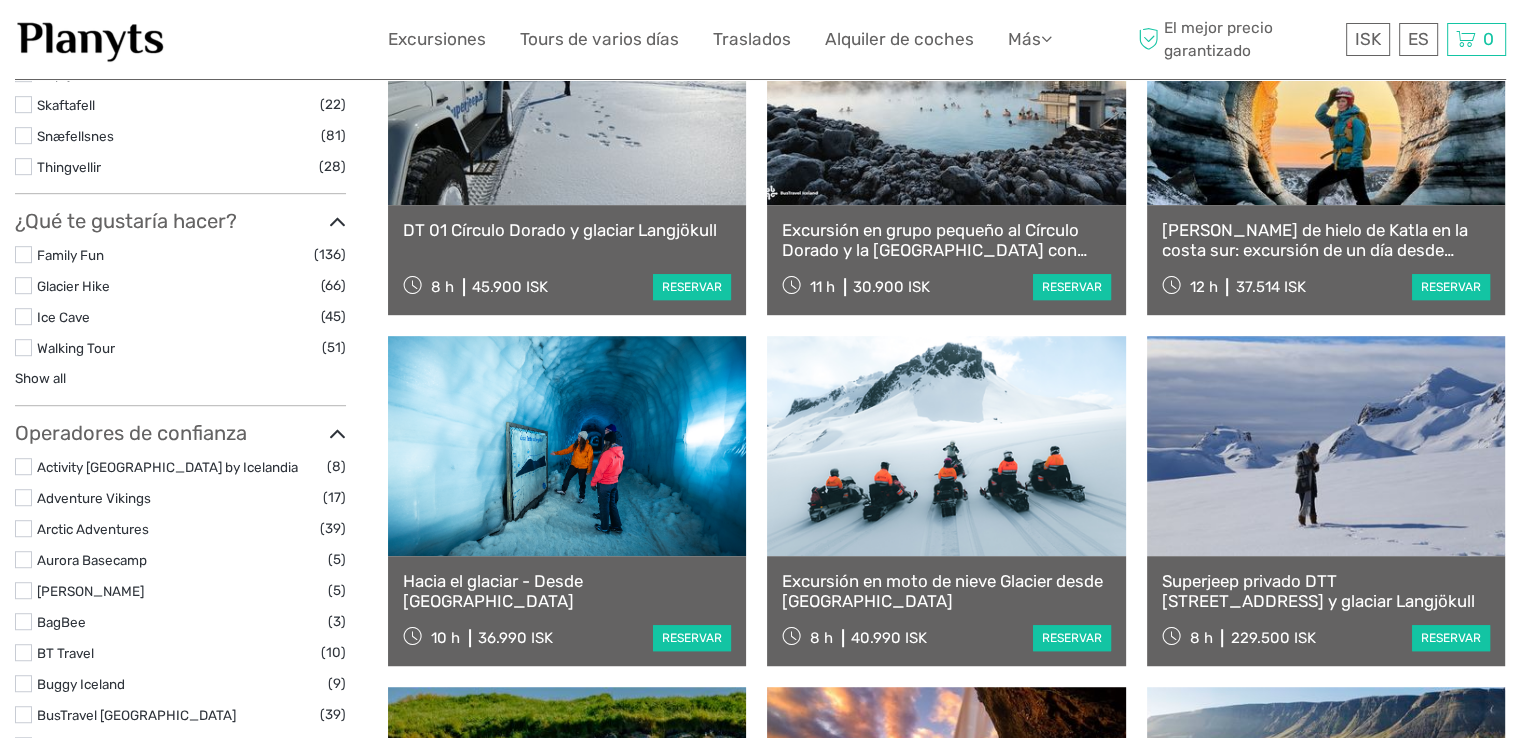 select 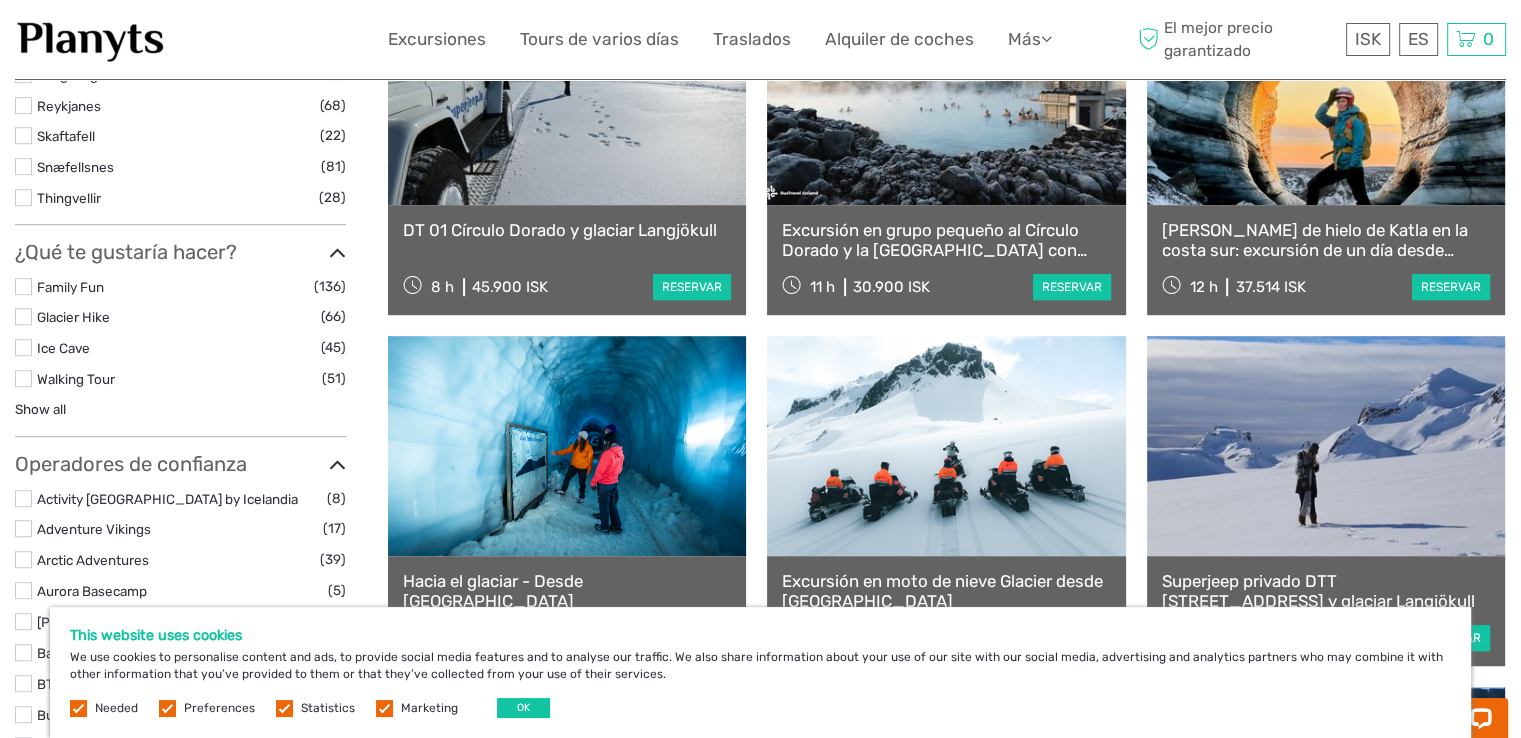 scroll, scrollTop: 0, scrollLeft: 0, axis: both 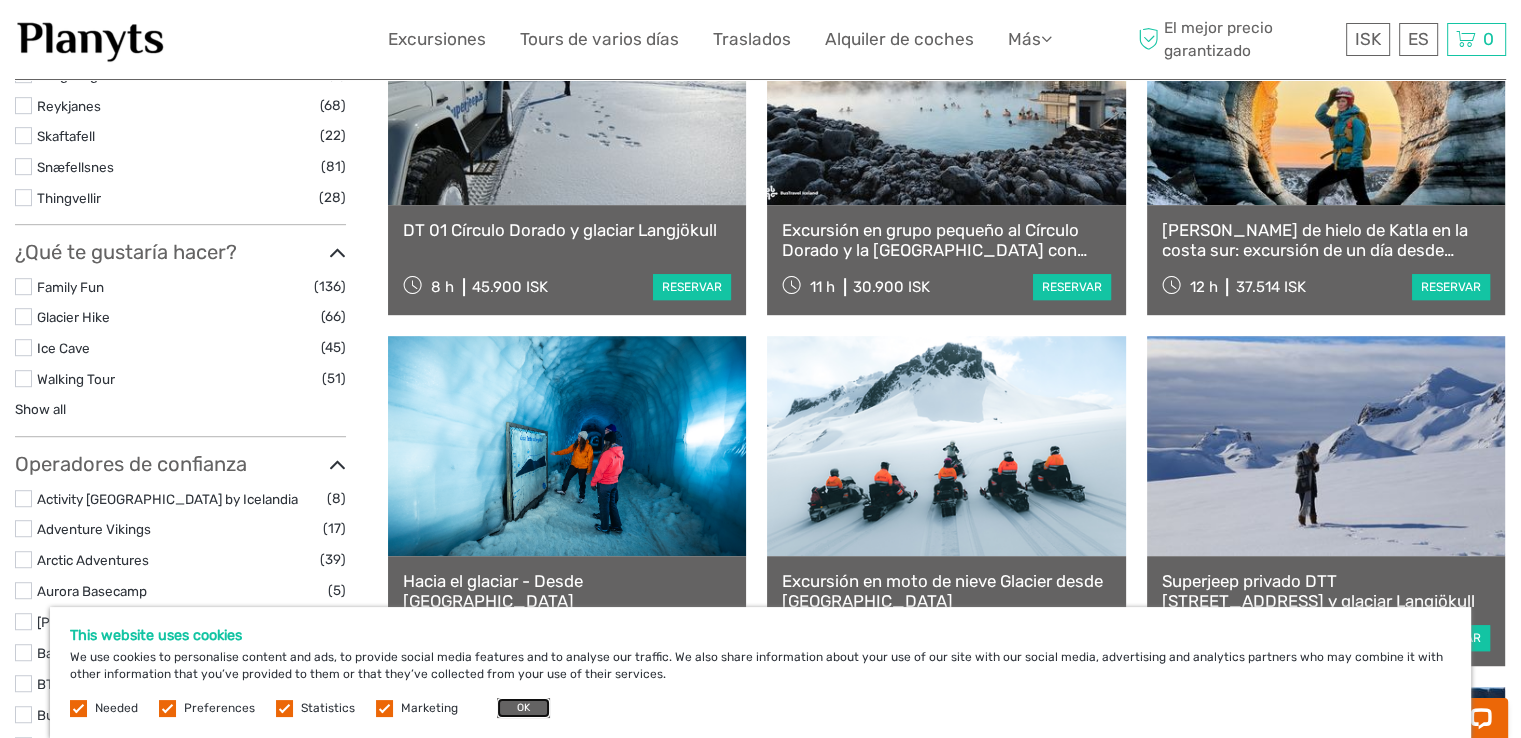 click on "OK" at bounding box center (523, 708) 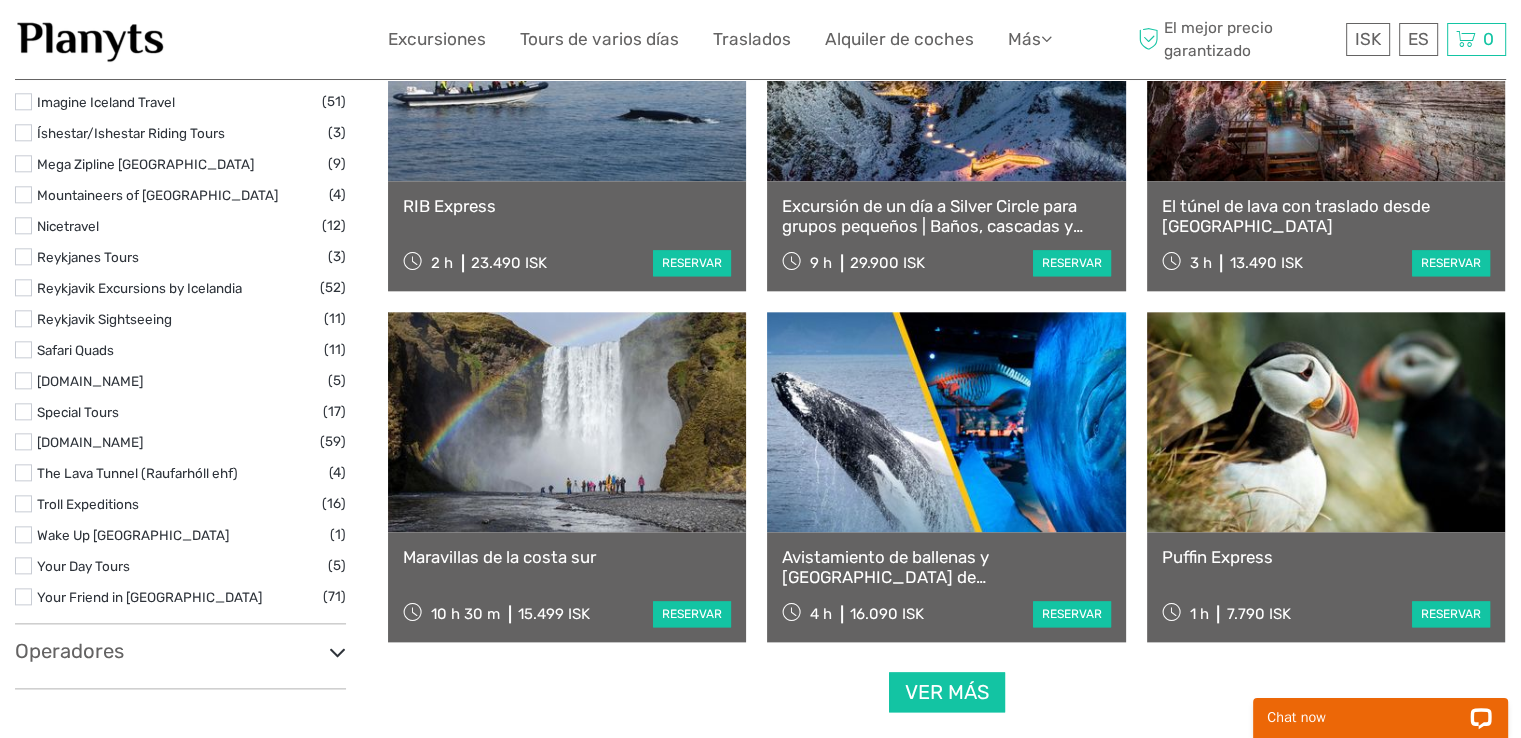 scroll, scrollTop: 1731, scrollLeft: 0, axis: vertical 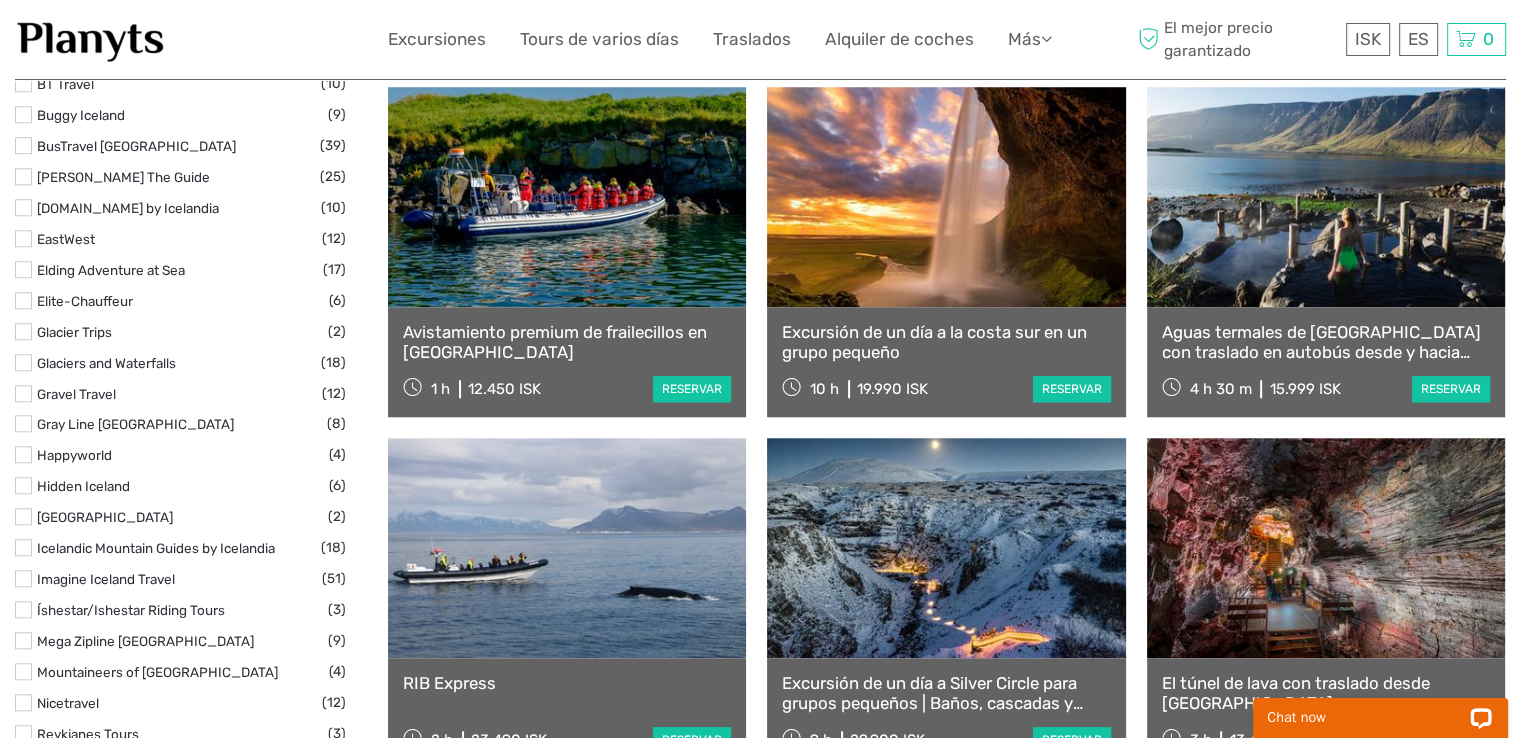 click at bounding box center (1326, 548) 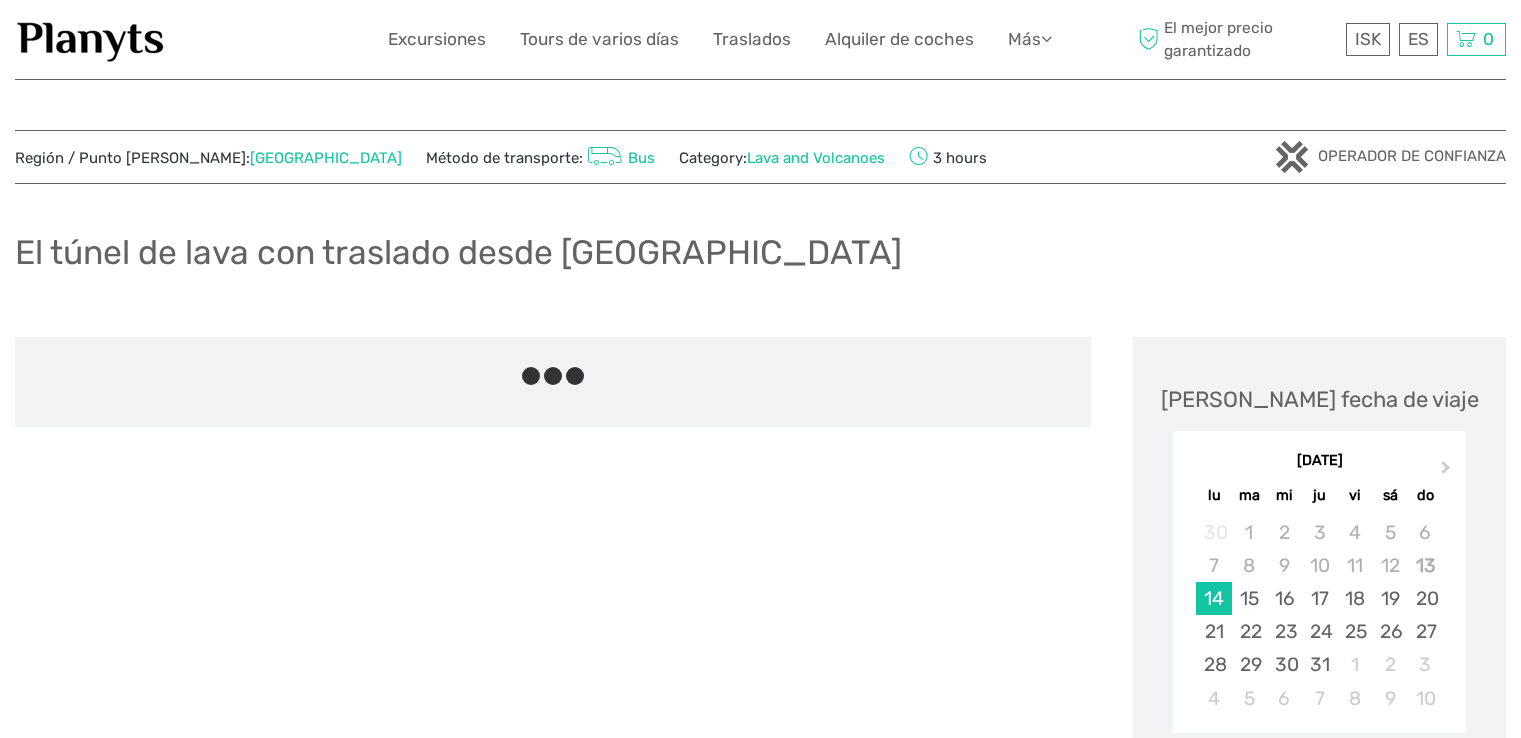 scroll, scrollTop: 0, scrollLeft: 0, axis: both 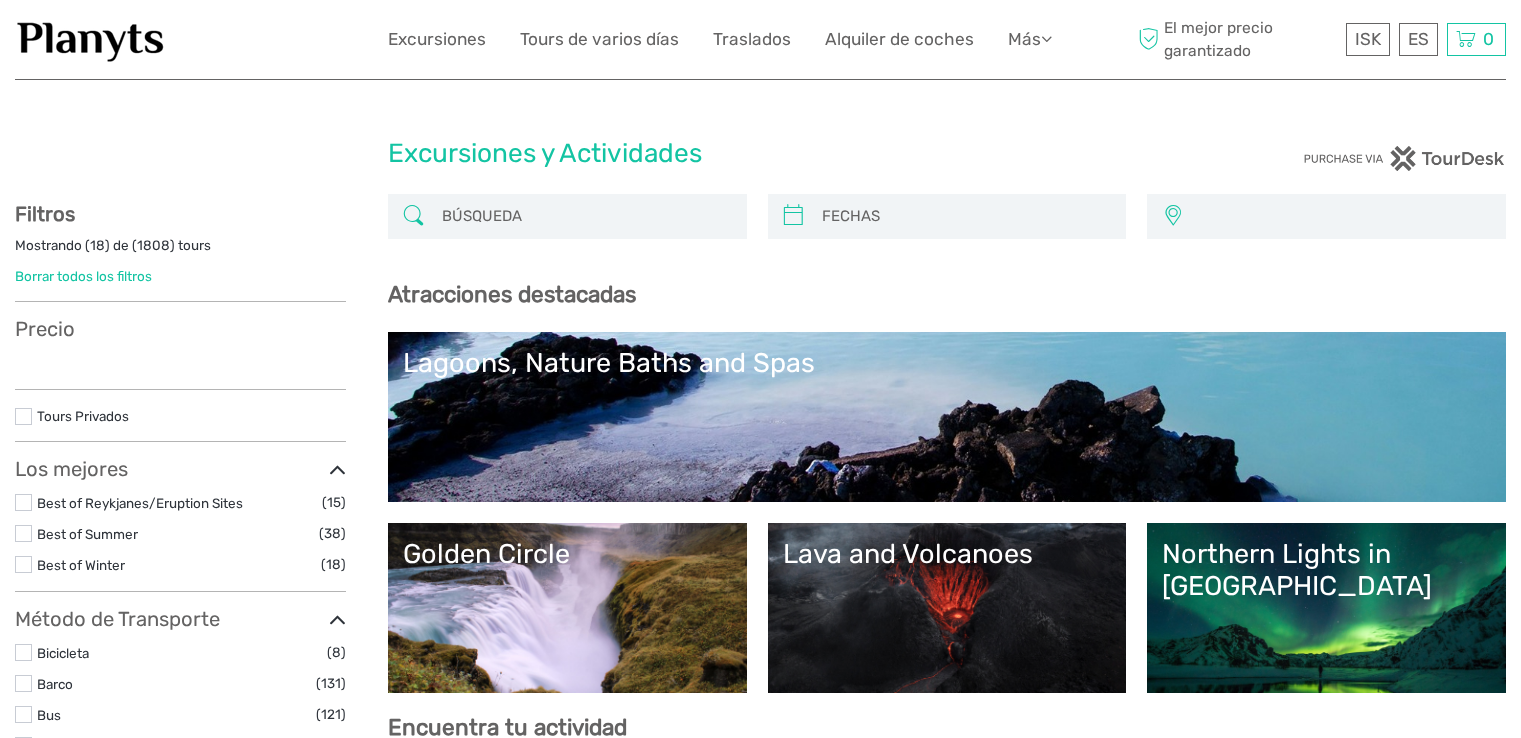 select 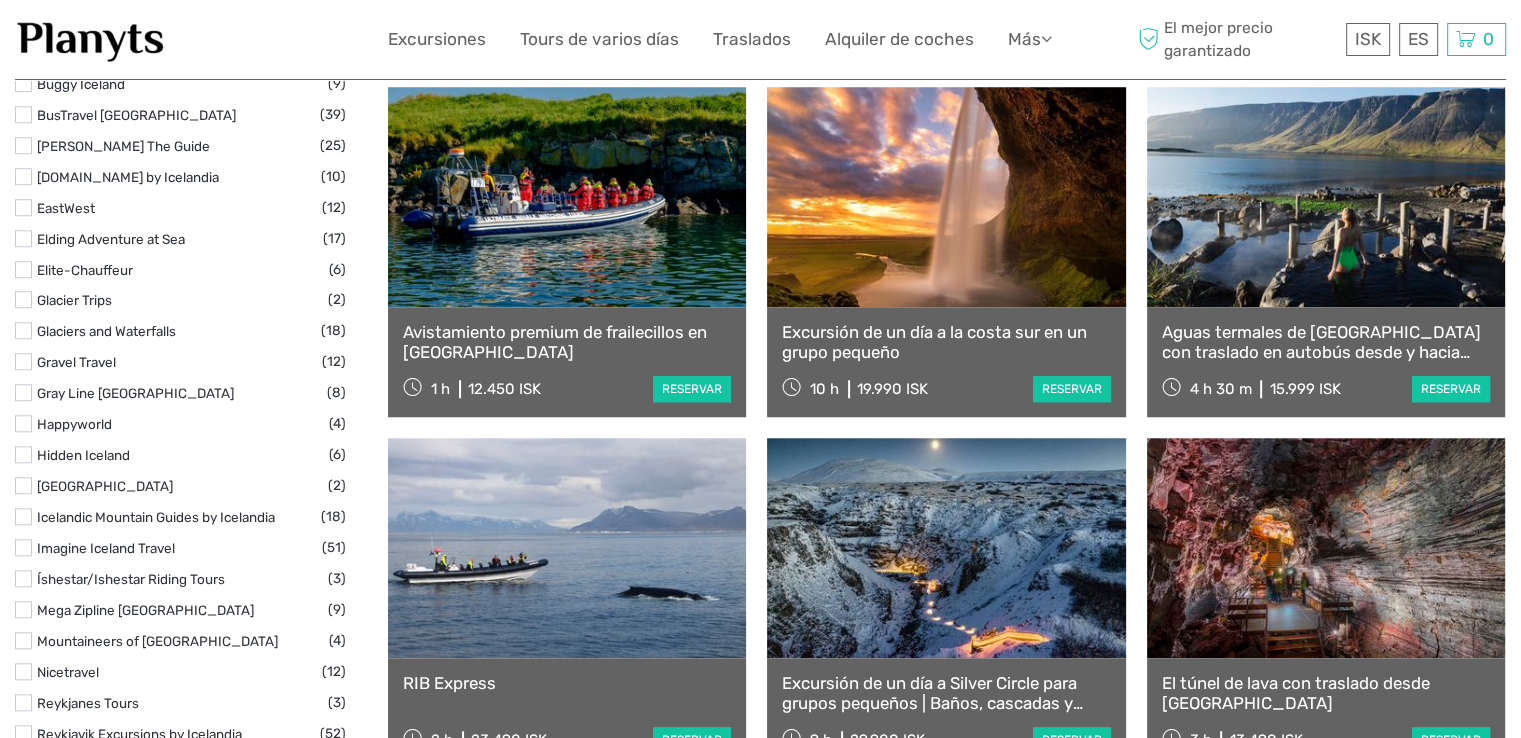 scroll, scrollTop: 0, scrollLeft: 0, axis: both 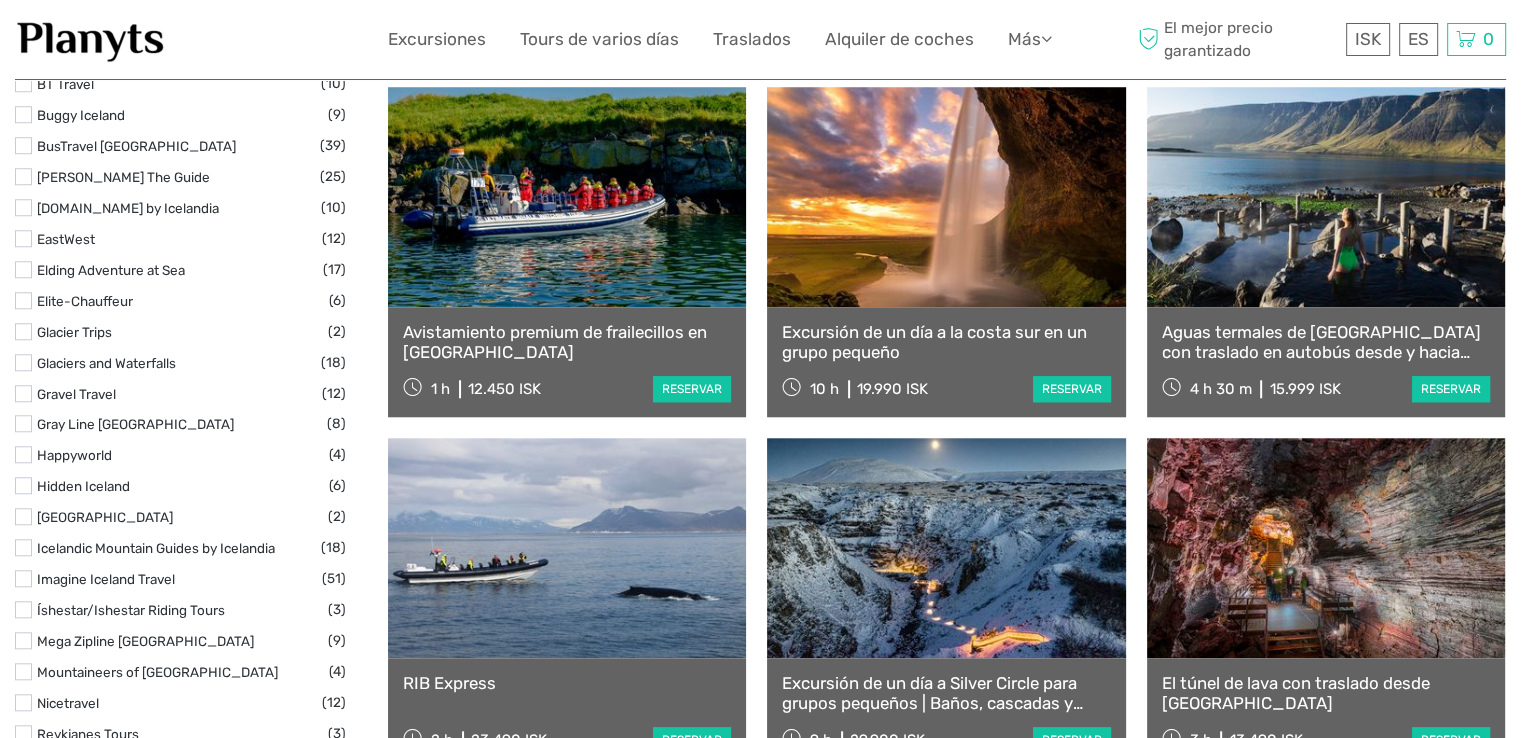 click at bounding box center (1326, 197) 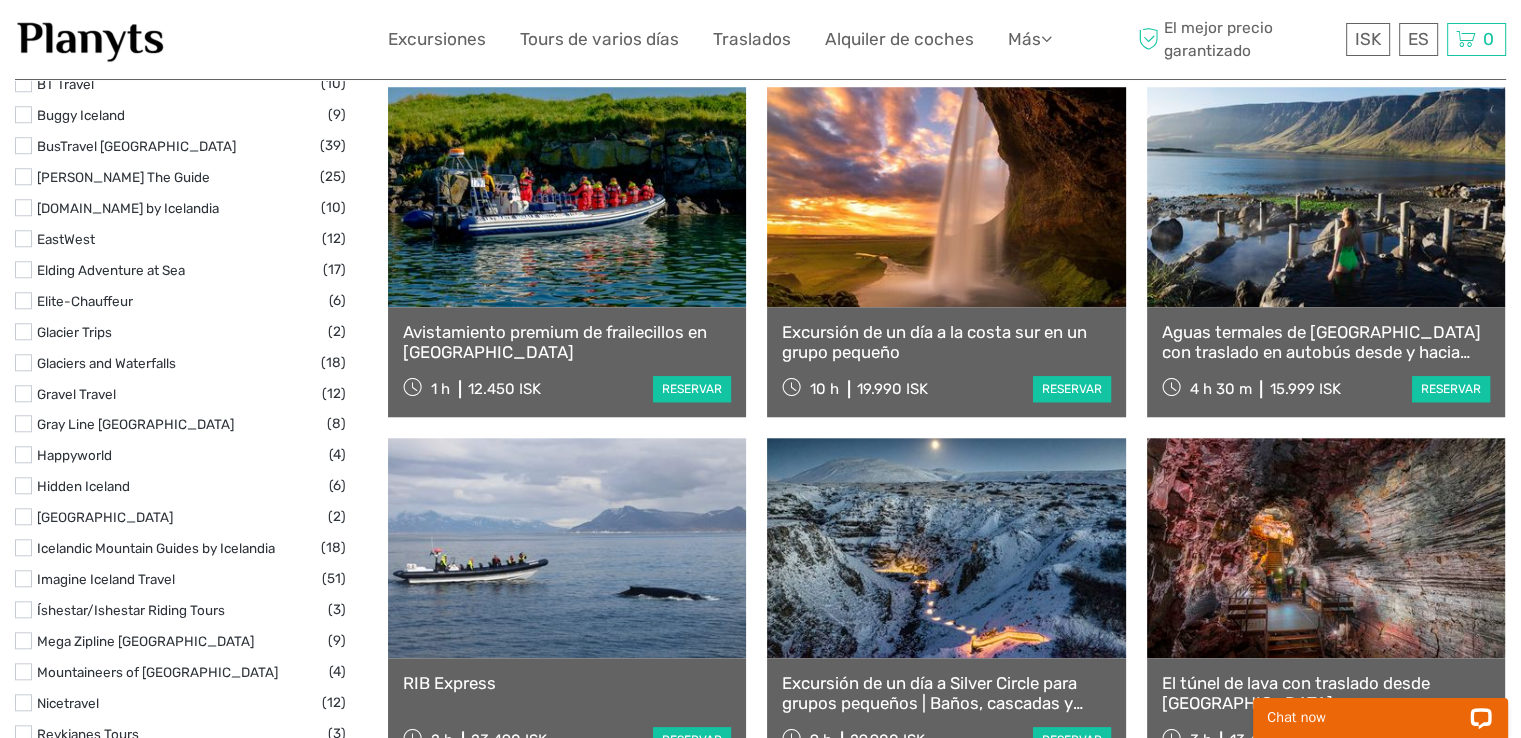 scroll, scrollTop: 0, scrollLeft: 0, axis: both 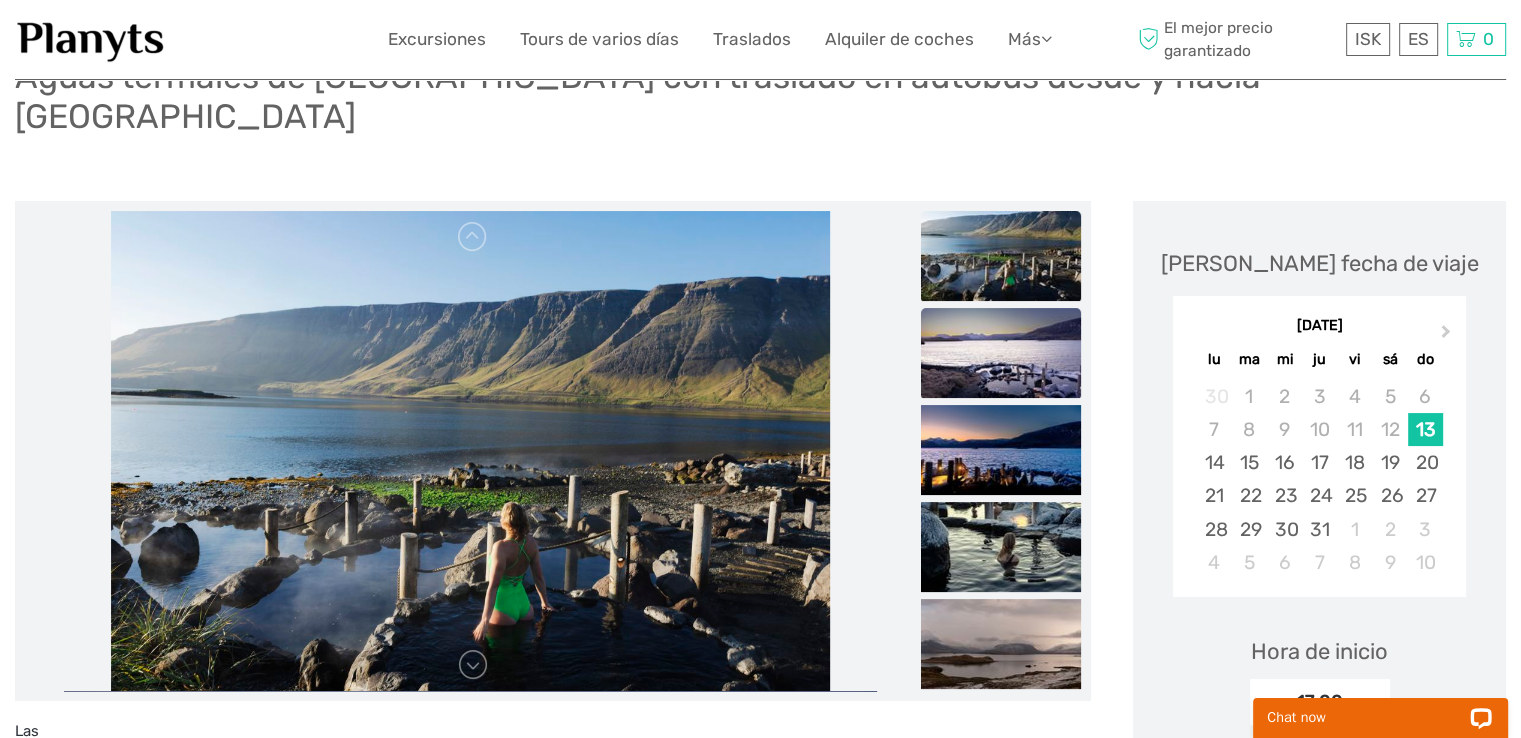 click at bounding box center (1001, 353) 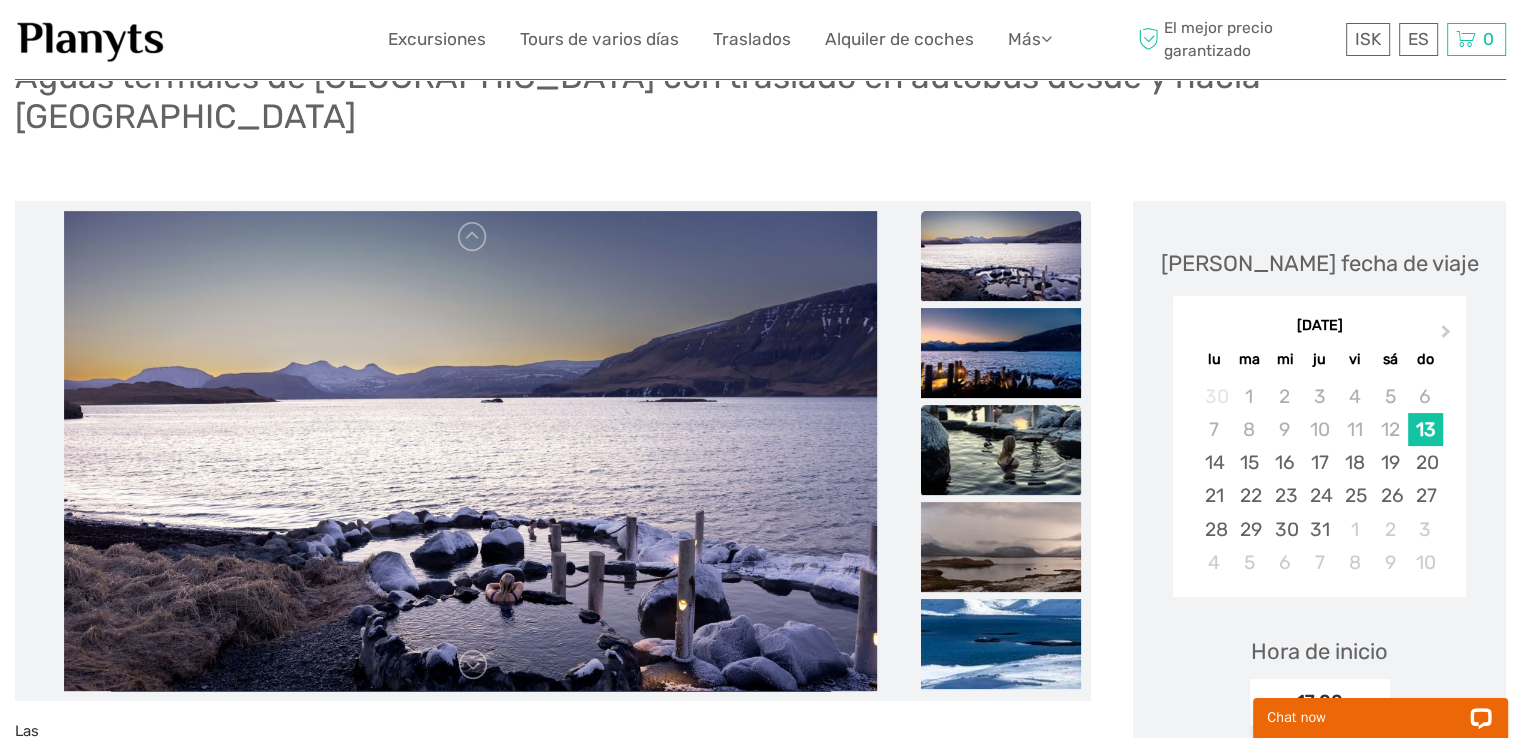click at bounding box center [1001, 450] 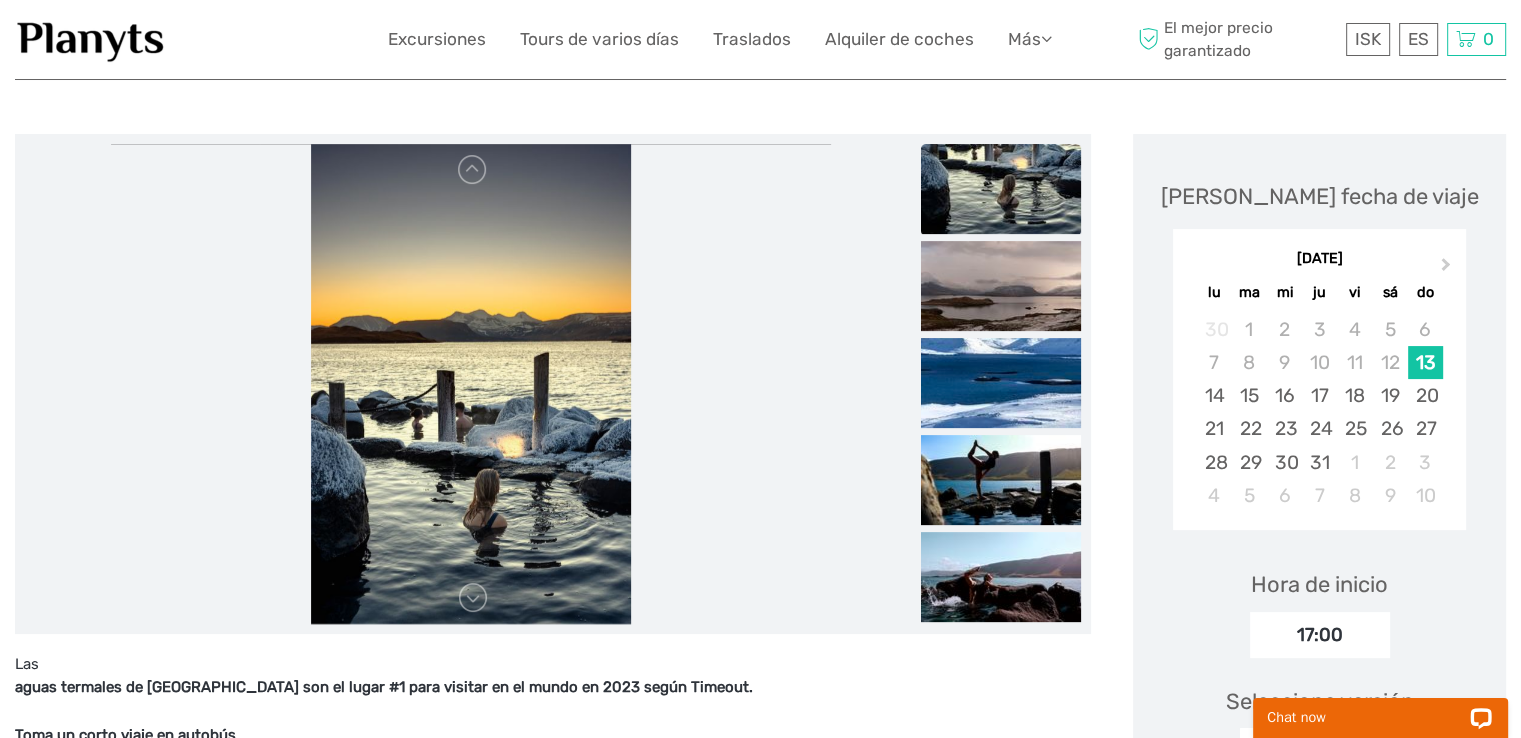 scroll, scrollTop: 300, scrollLeft: 0, axis: vertical 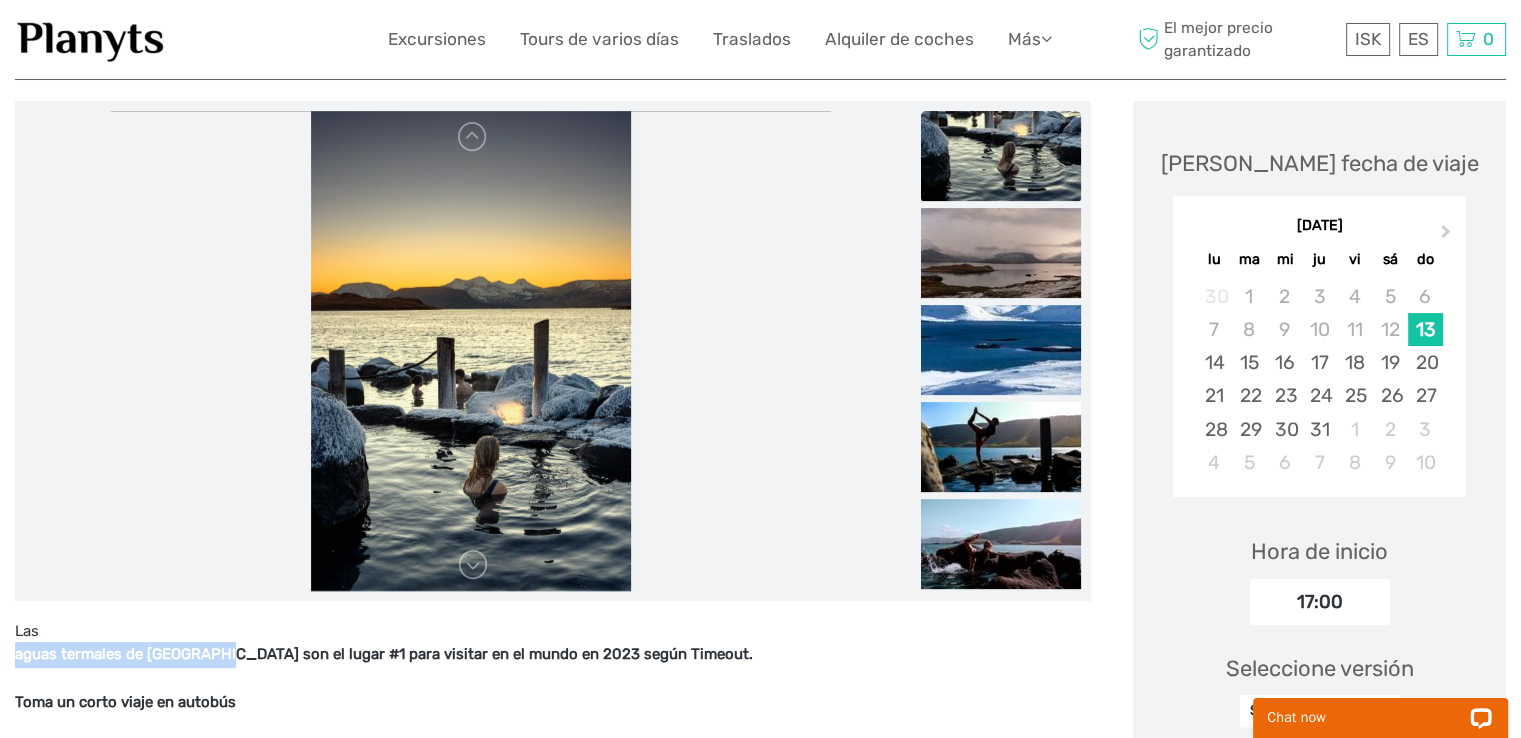 drag, startPoint x: 12, startPoint y: 613, endPoint x: 230, endPoint y: 622, distance: 218.1857 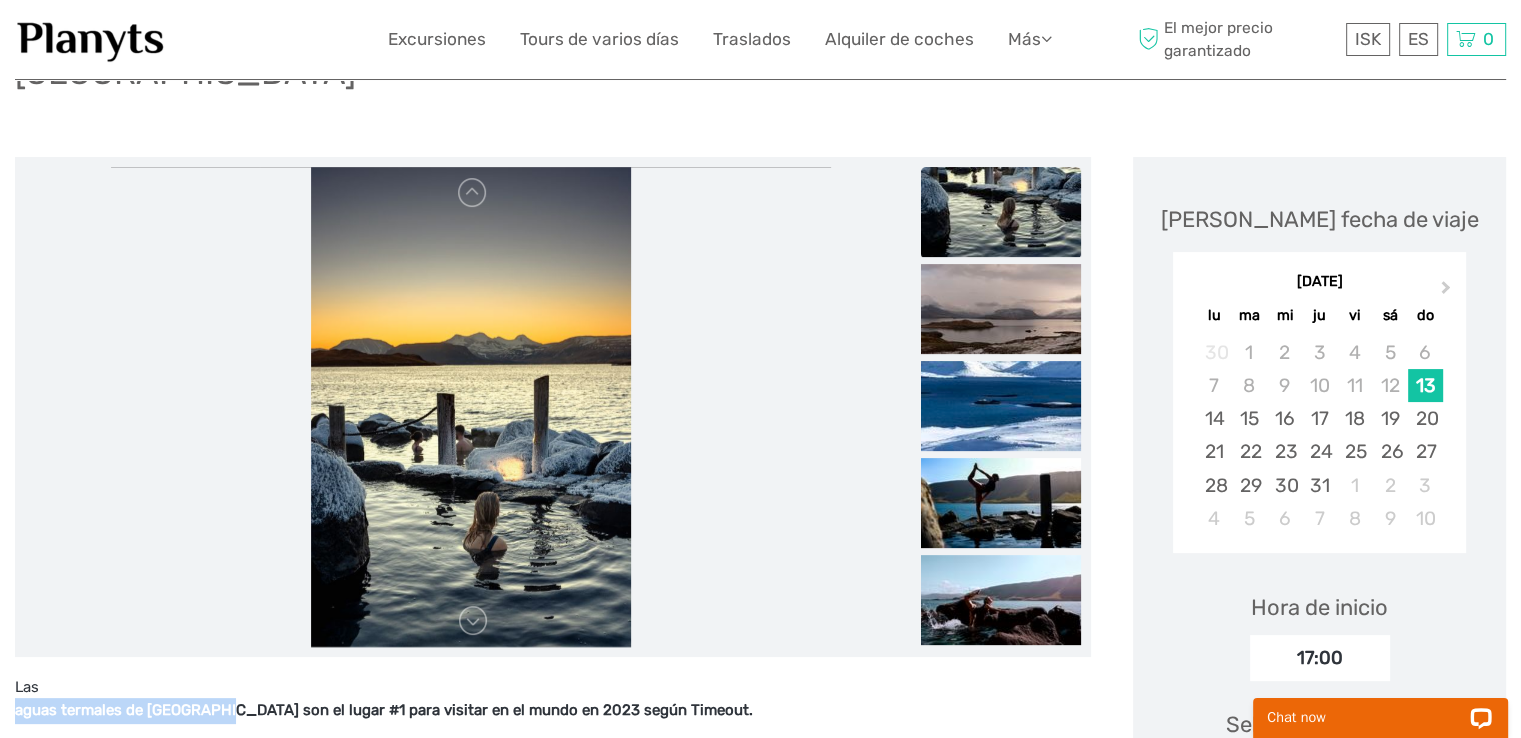 scroll, scrollTop: 200, scrollLeft: 0, axis: vertical 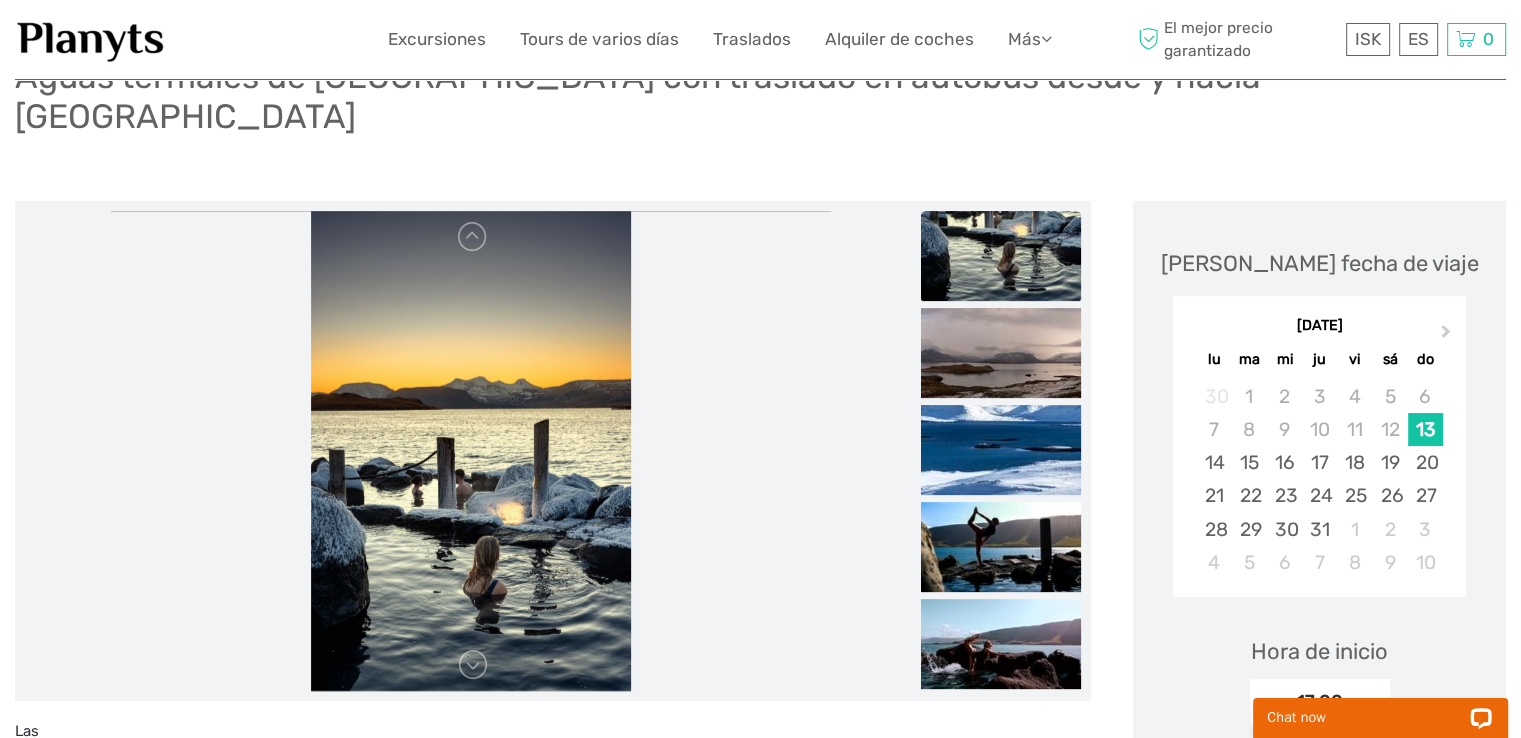click at bounding box center (1001, 256) 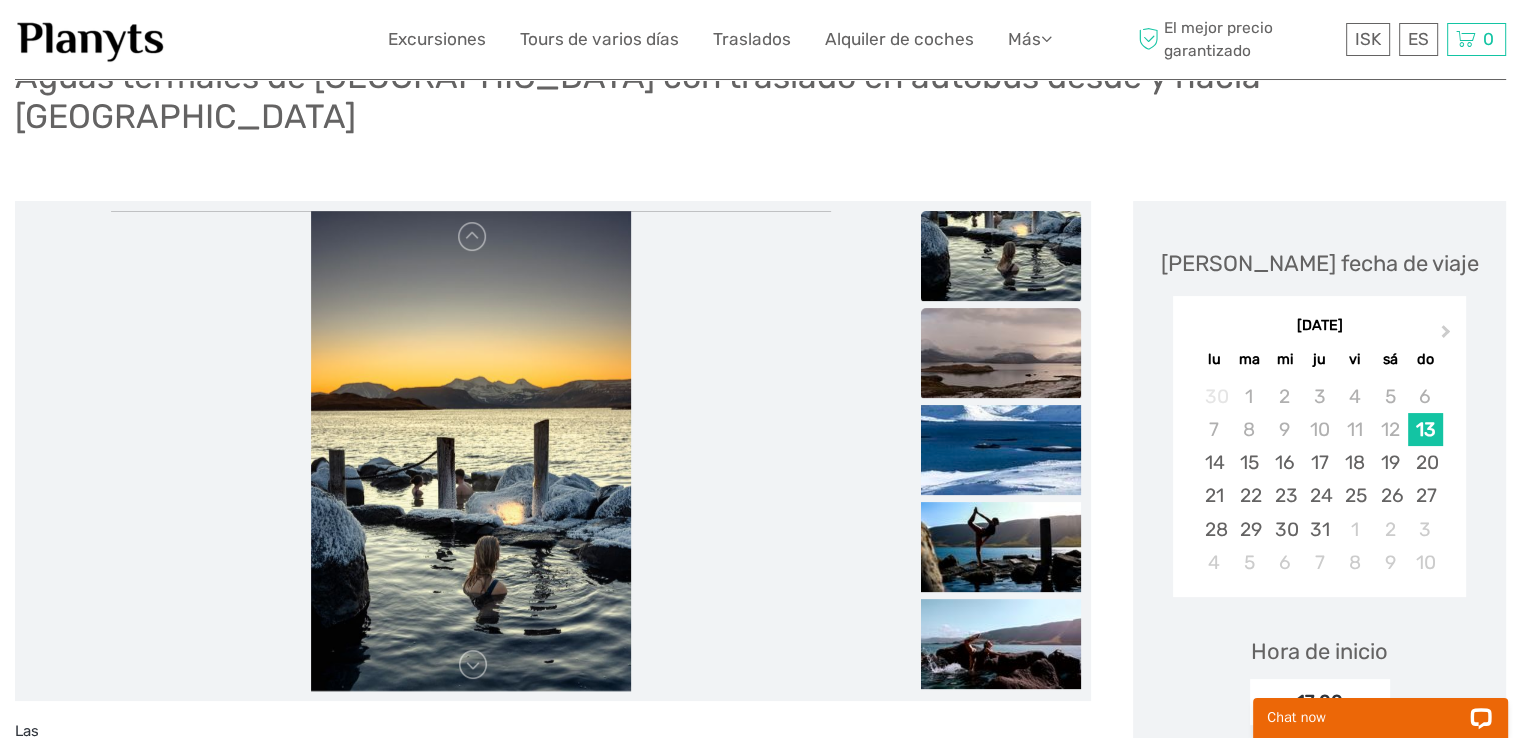 click at bounding box center (1001, 353) 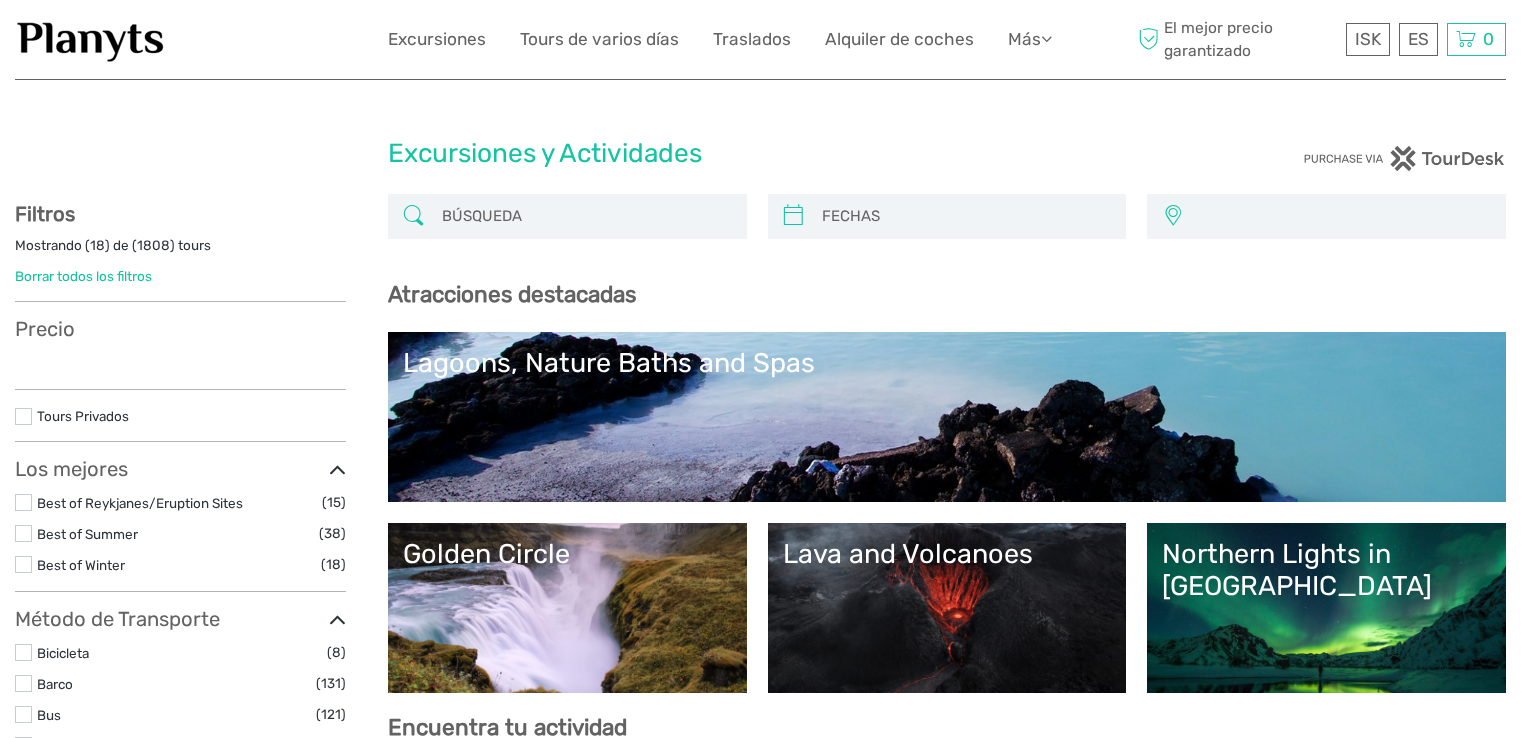 select 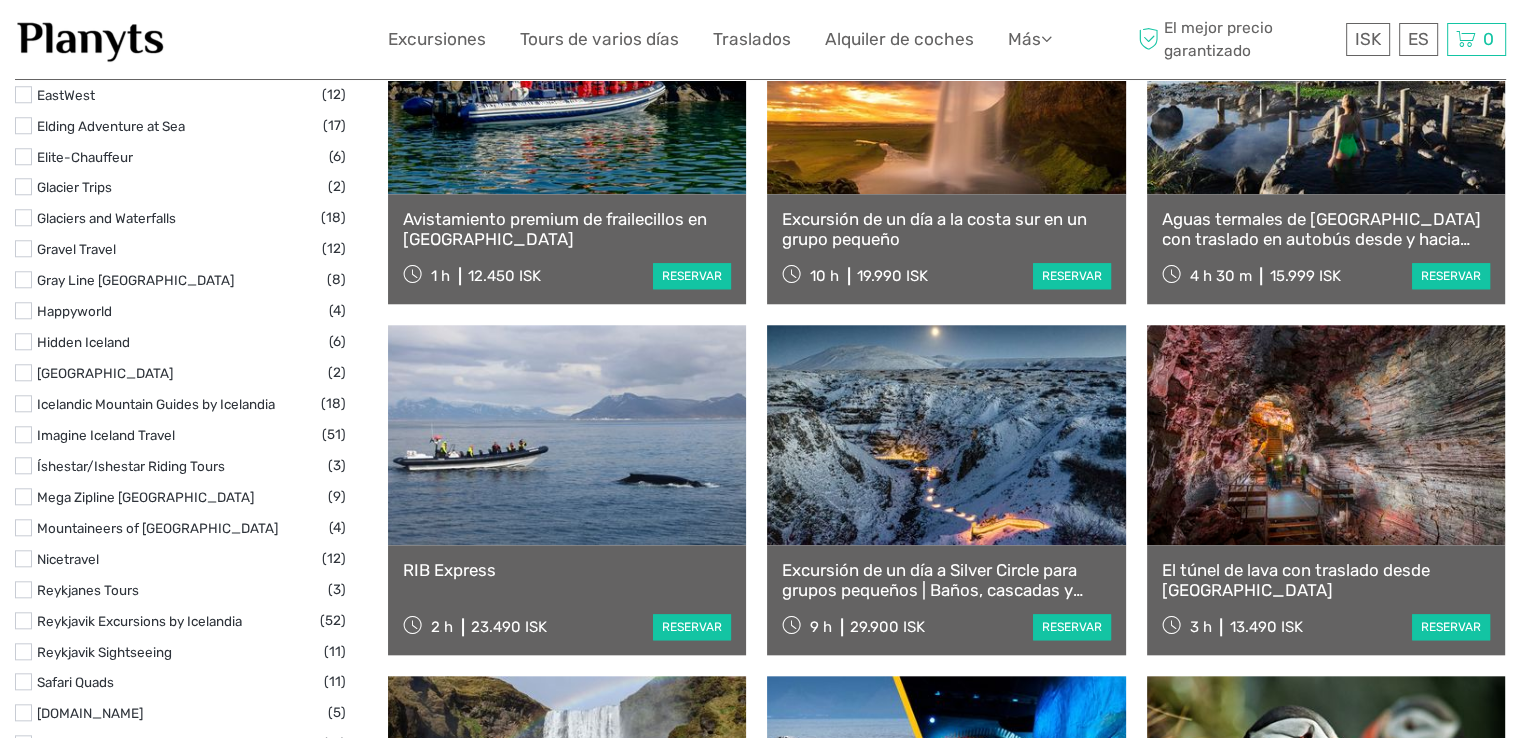scroll, scrollTop: 0, scrollLeft: 0, axis: both 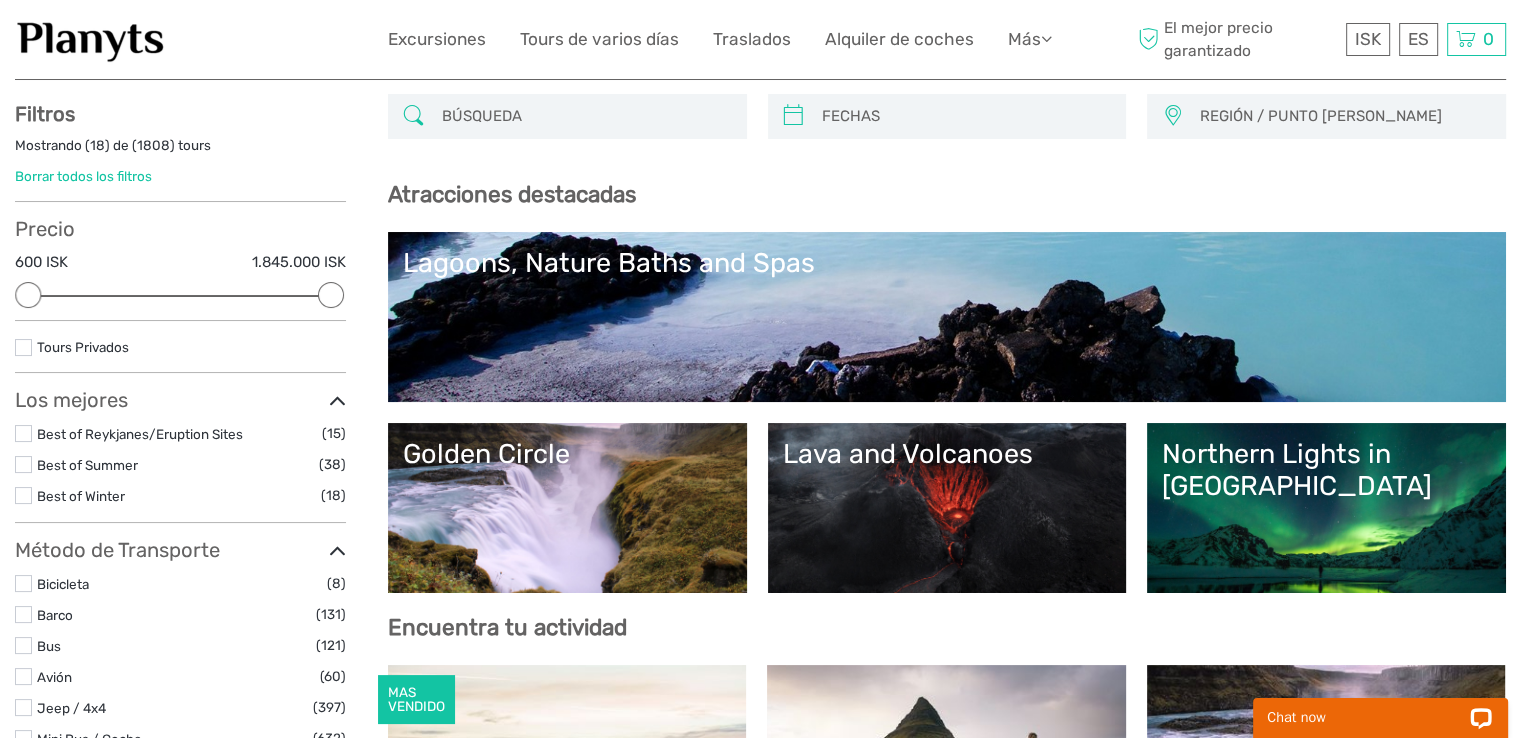 click on "Golden Circle" at bounding box center [567, 454] 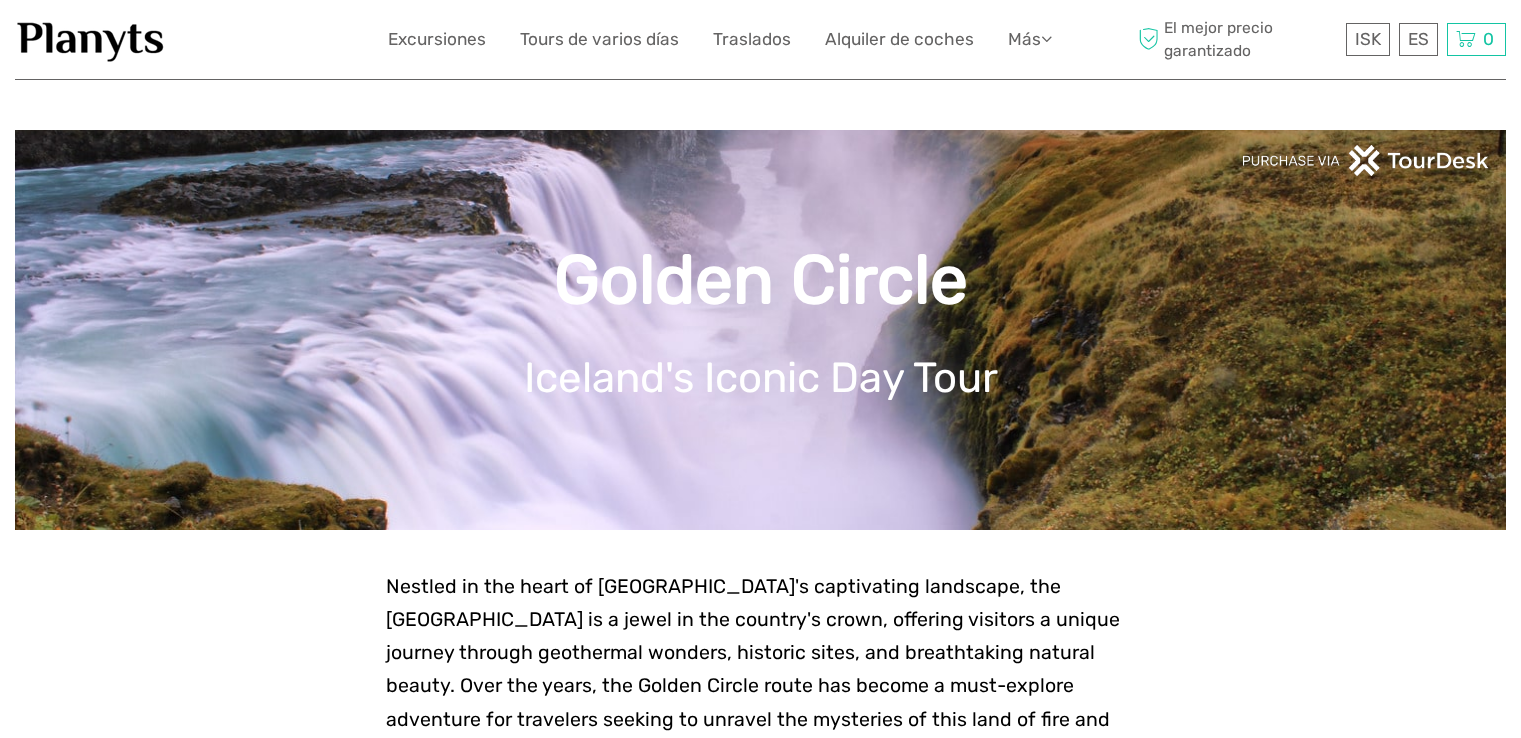 scroll, scrollTop: 0, scrollLeft: 0, axis: both 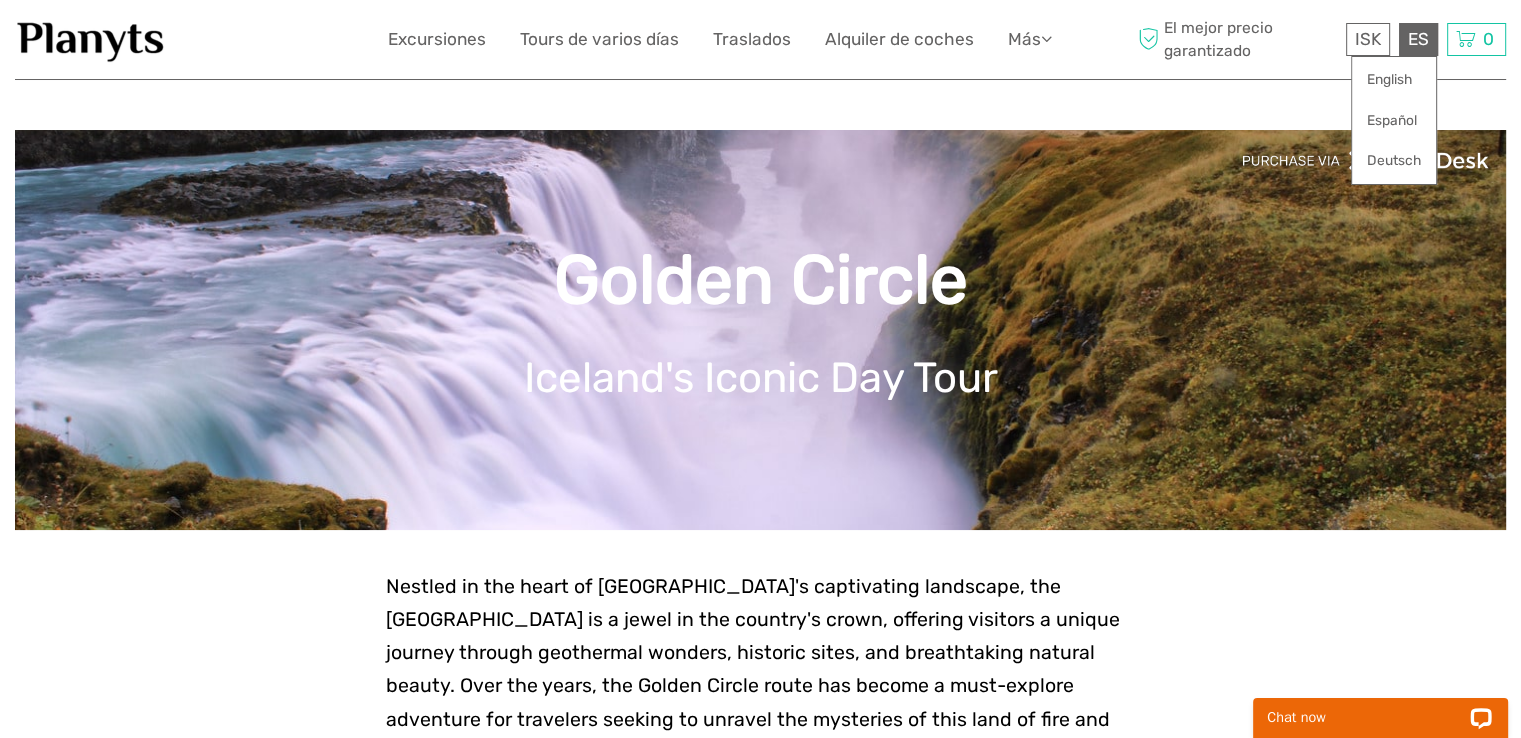 click on "ES
English
Español
Deutsch" at bounding box center [1418, 39] 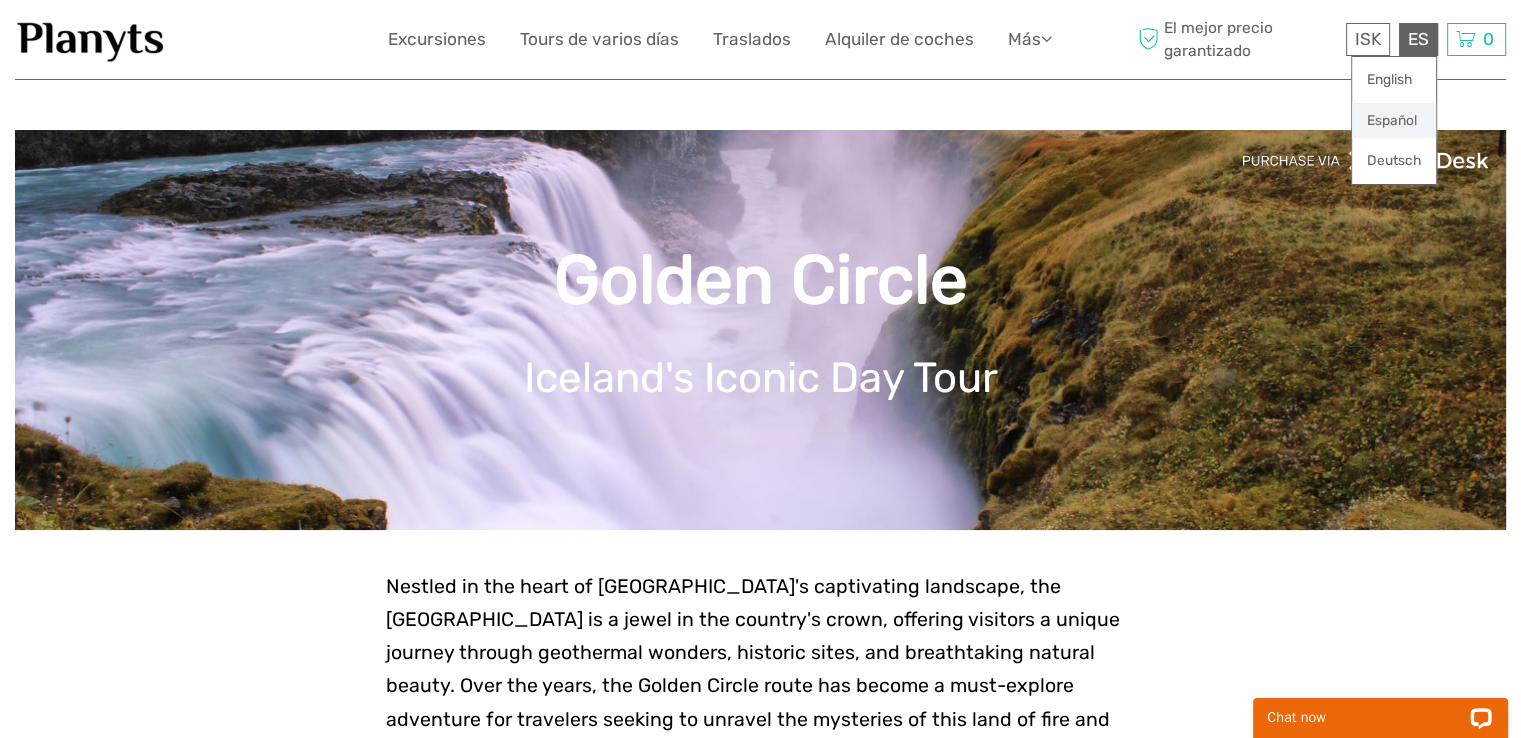 click on "Español" at bounding box center (1394, 121) 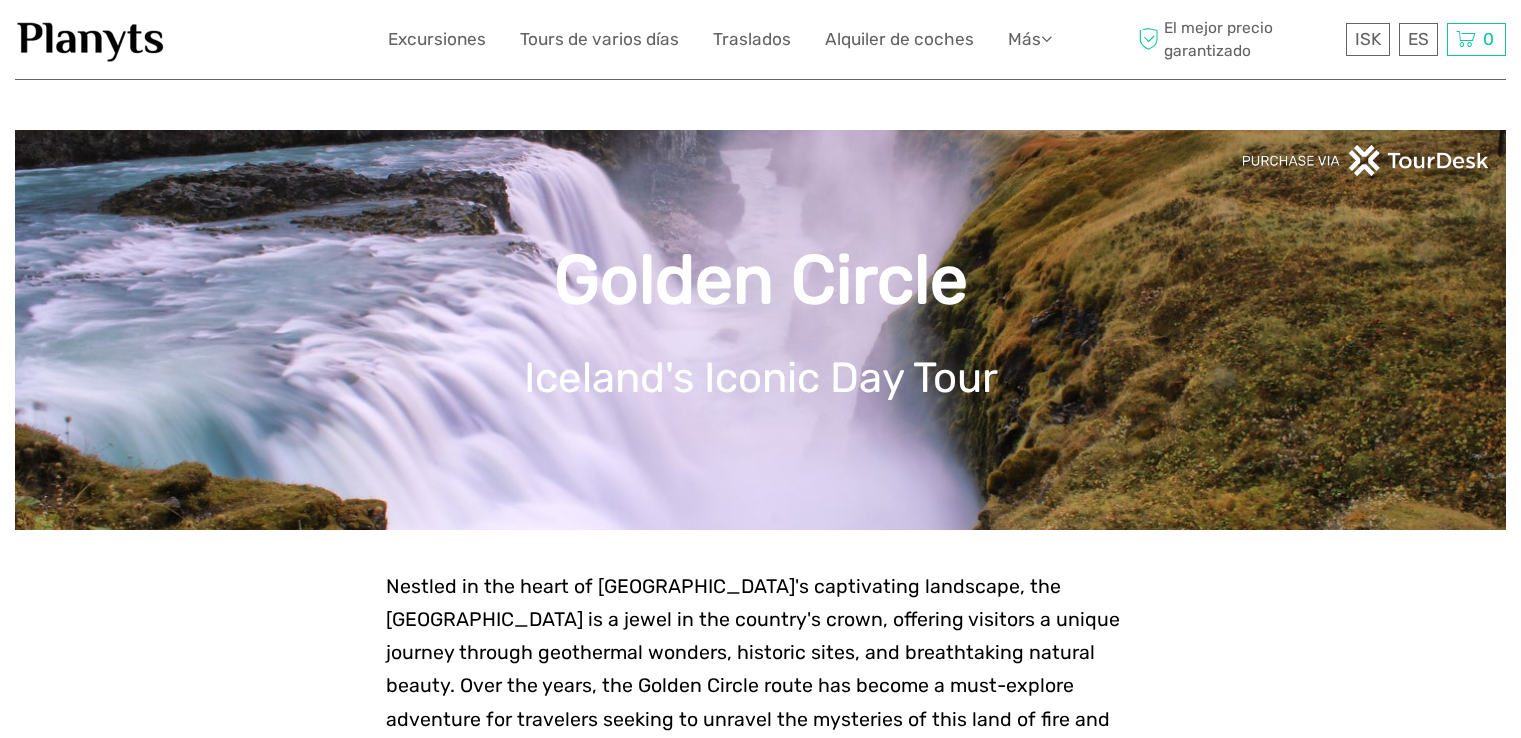 scroll, scrollTop: 0, scrollLeft: 0, axis: both 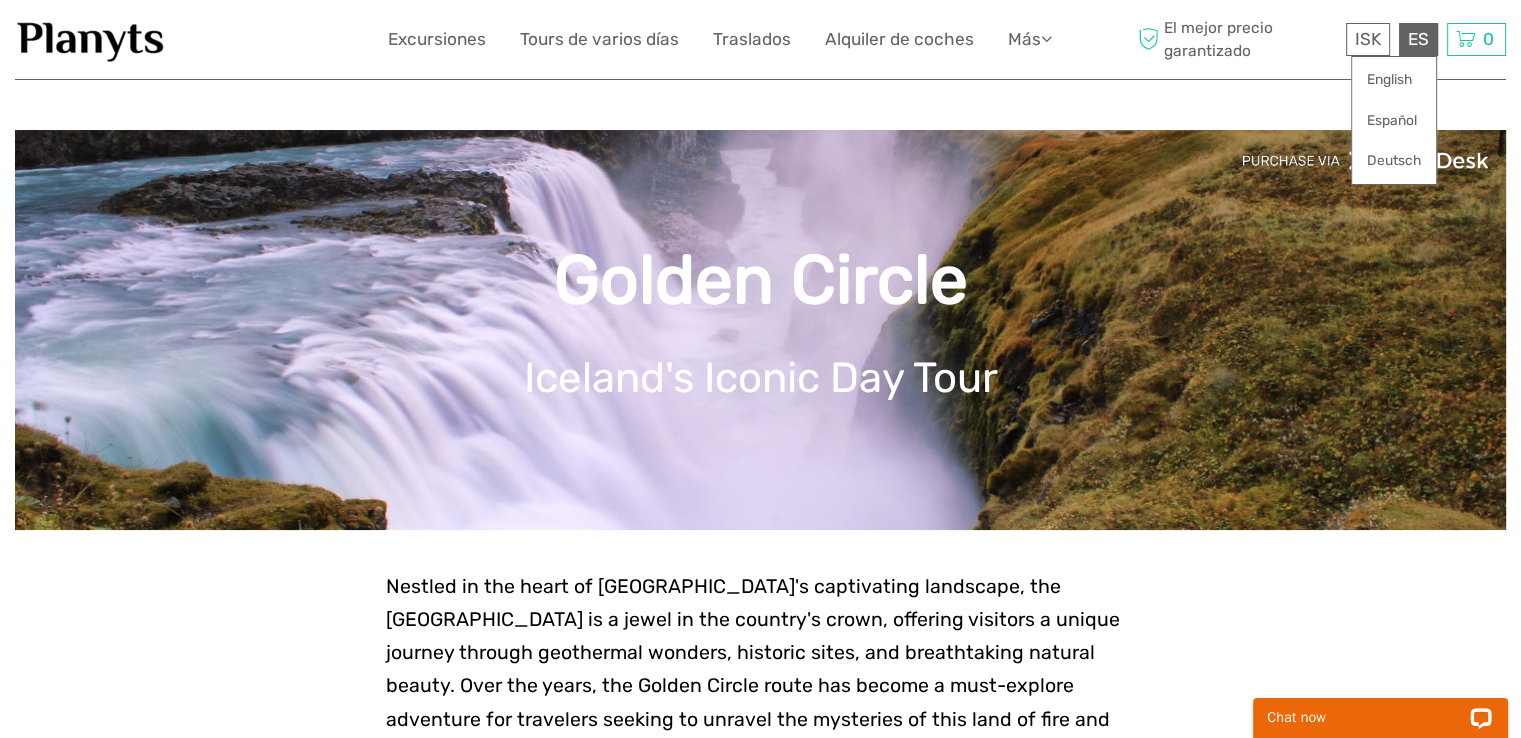 click on "ES
English
Español
Deutsch" at bounding box center [1418, 39] 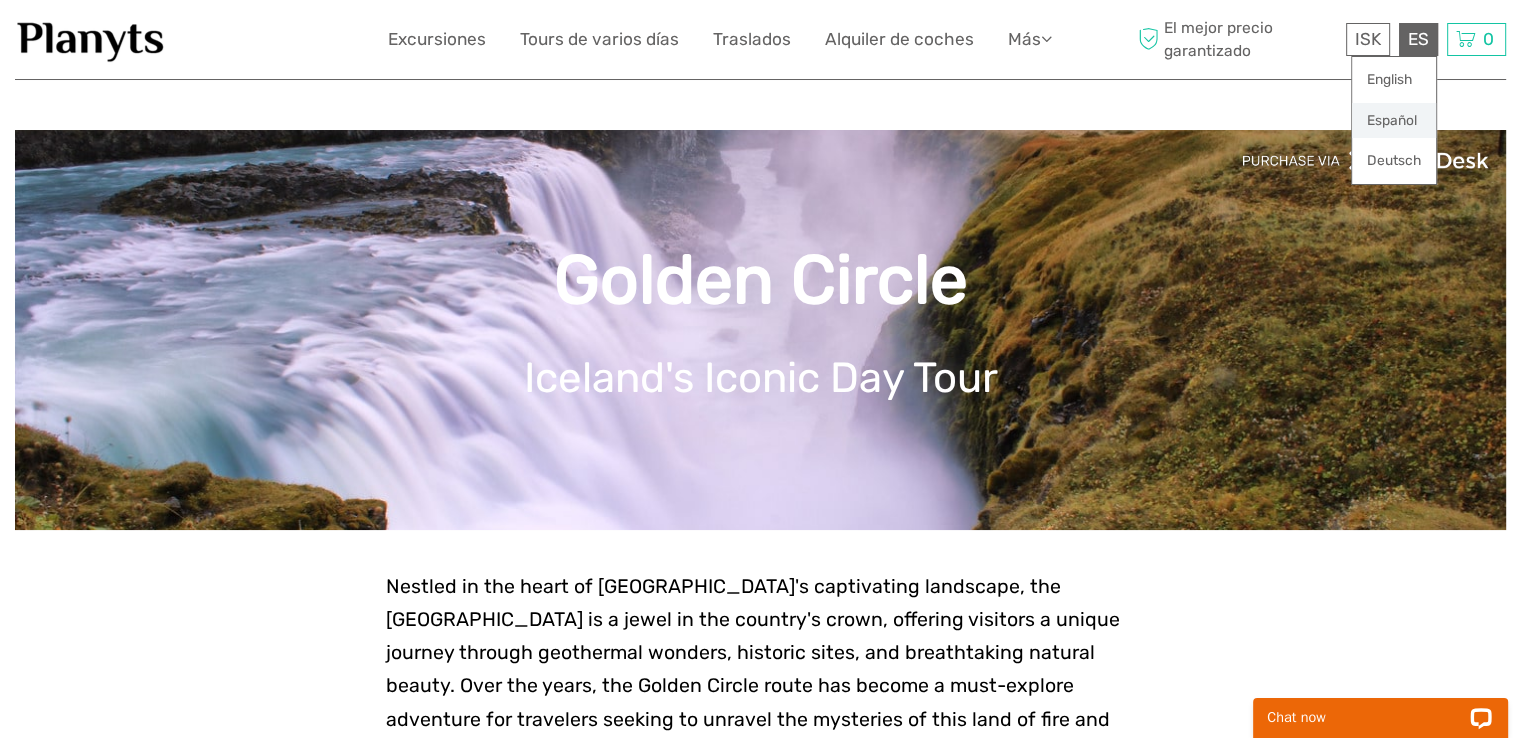 click on "Español" at bounding box center [1394, 121] 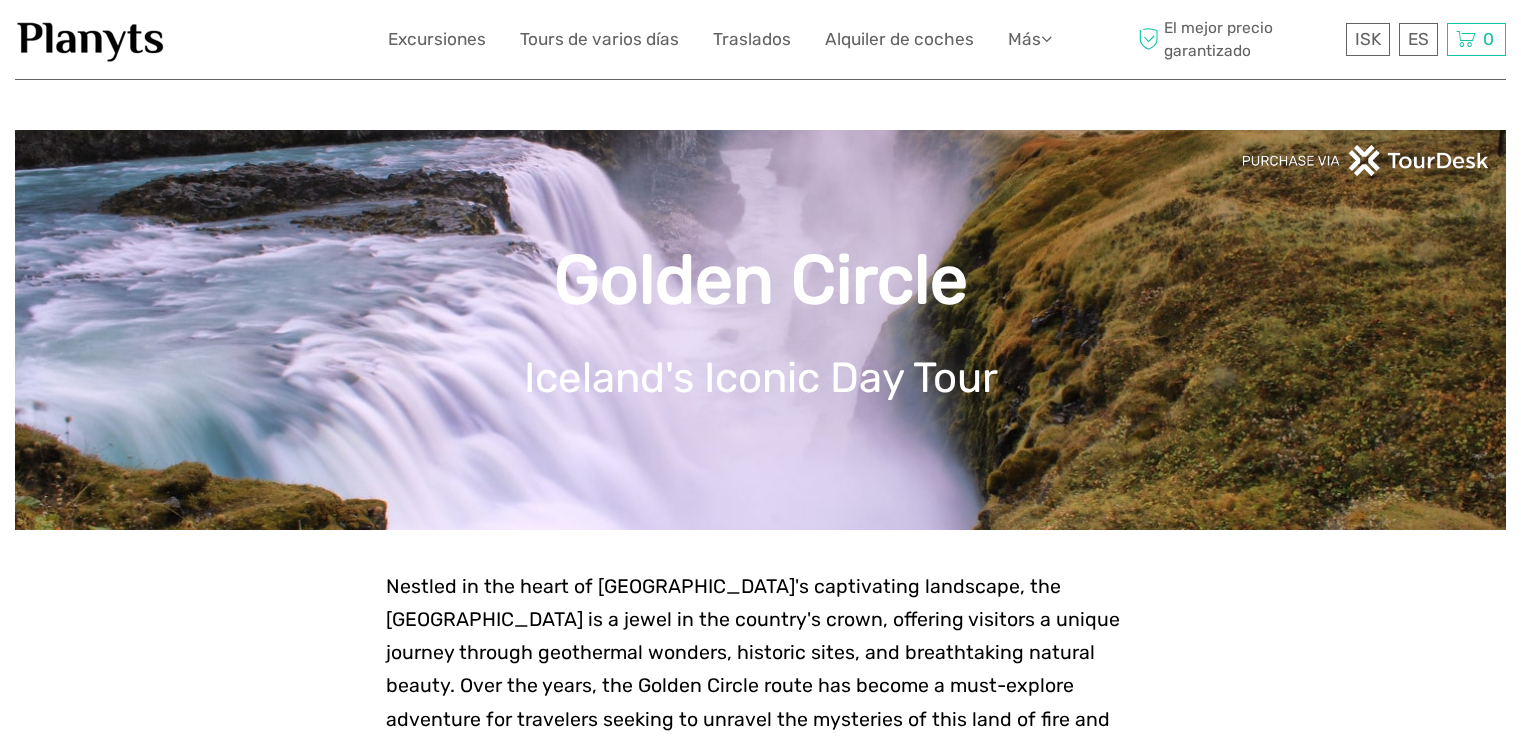 scroll, scrollTop: 0, scrollLeft: 0, axis: both 